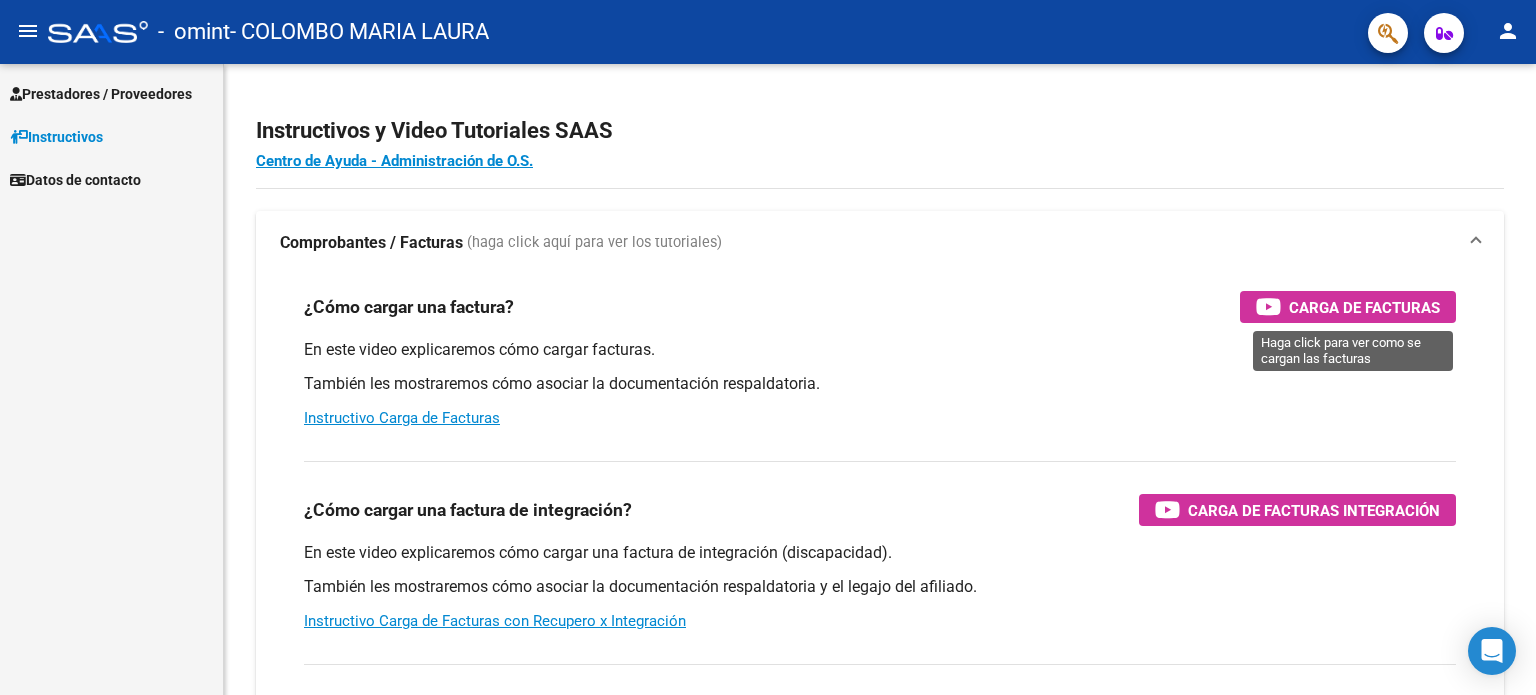 scroll, scrollTop: 0, scrollLeft: 0, axis: both 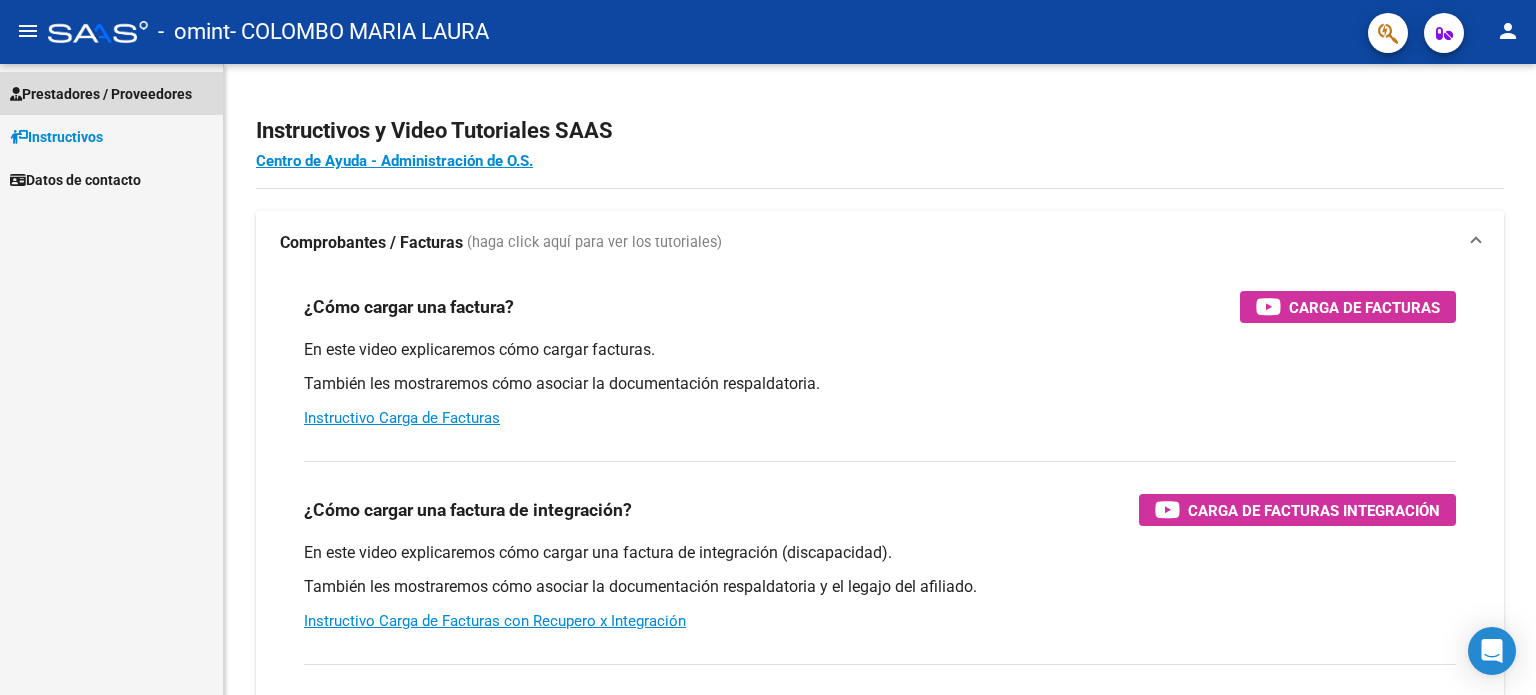 click on "Prestadores / Proveedores" at bounding box center [101, 94] 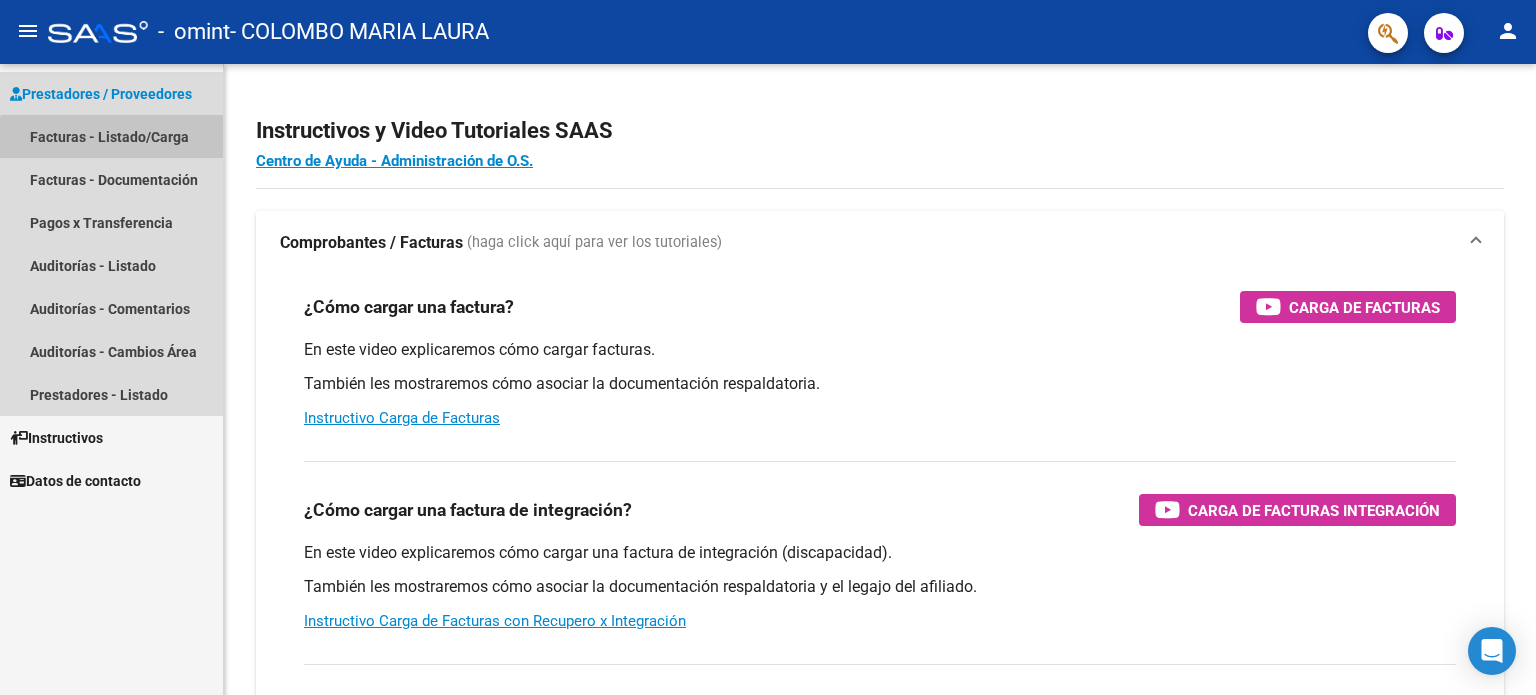 click on "Facturas - Listado/Carga" at bounding box center [111, 136] 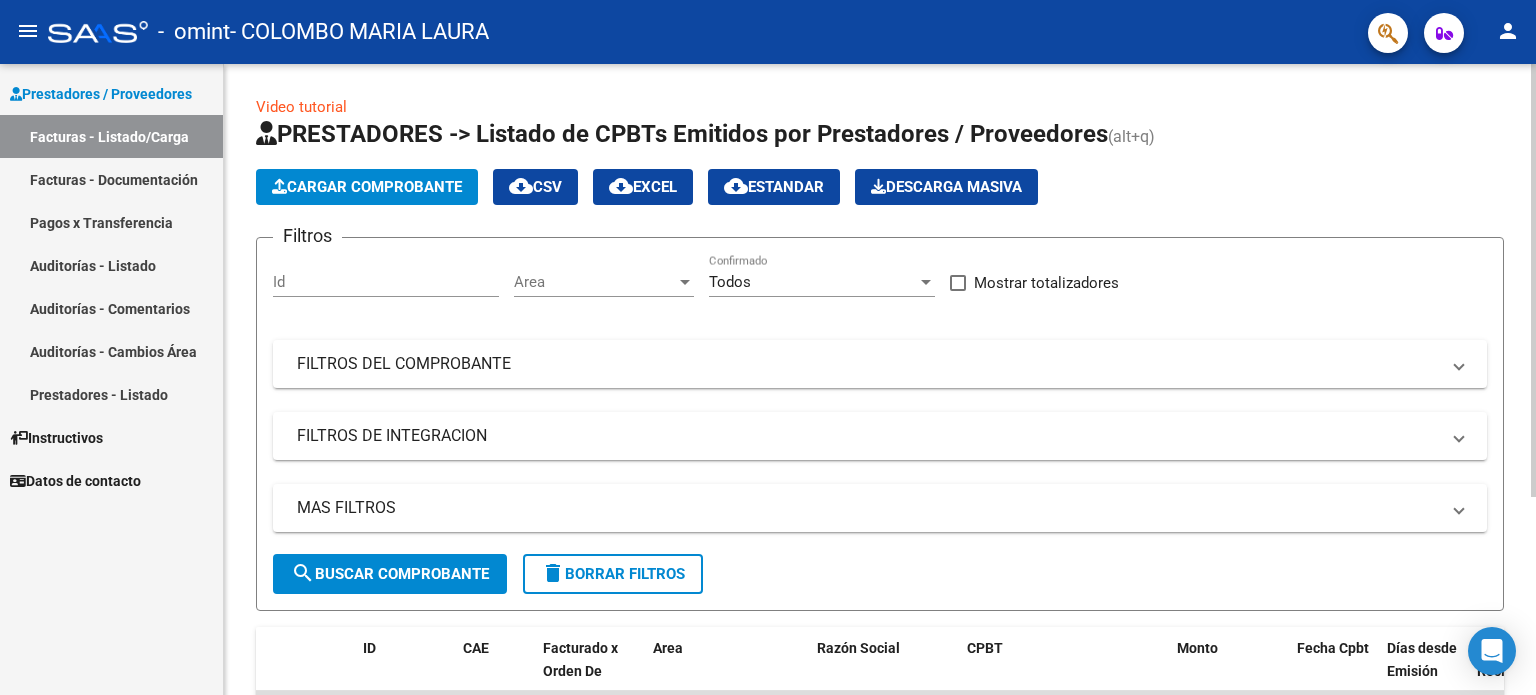 scroll, scrollTop: 288, scrollLeft: 0, axis: vertical 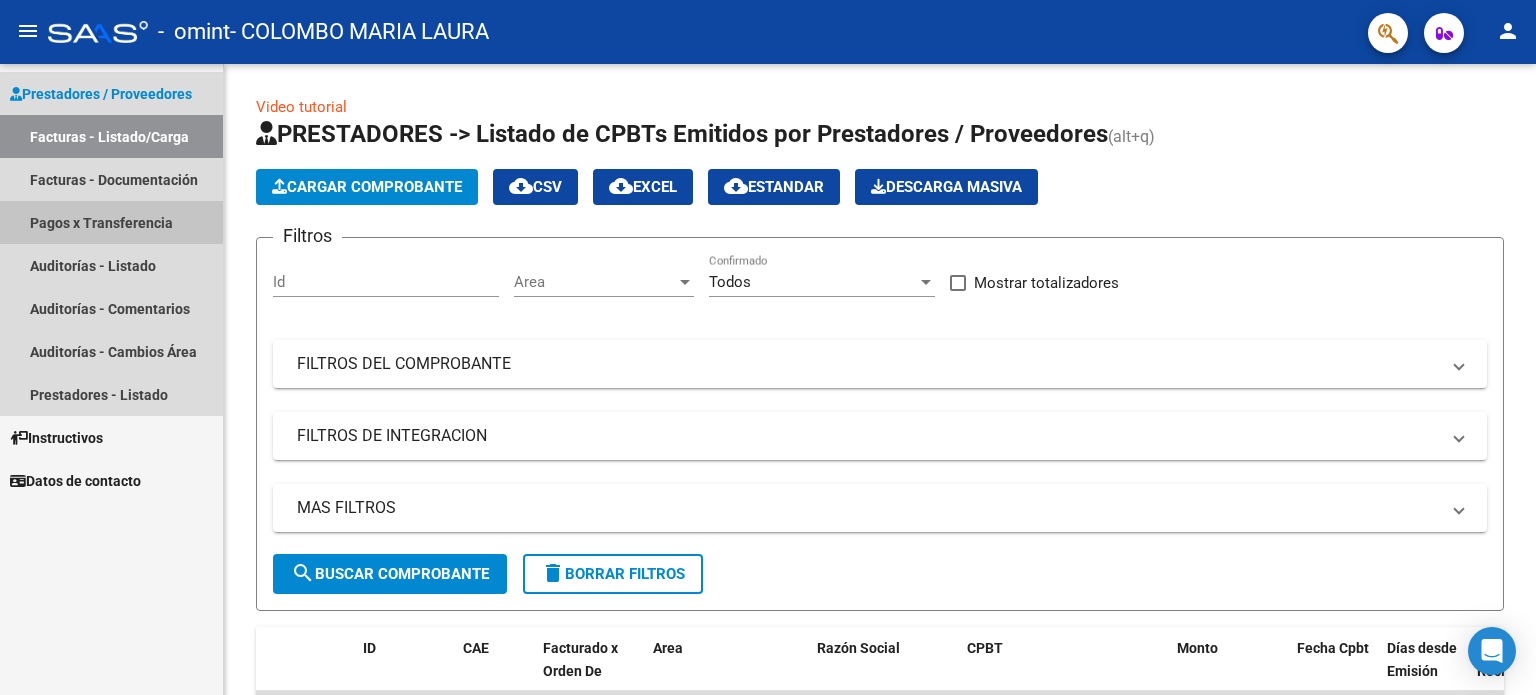 click on "Pagos x Transferencia" at bounding box center [111, 222] 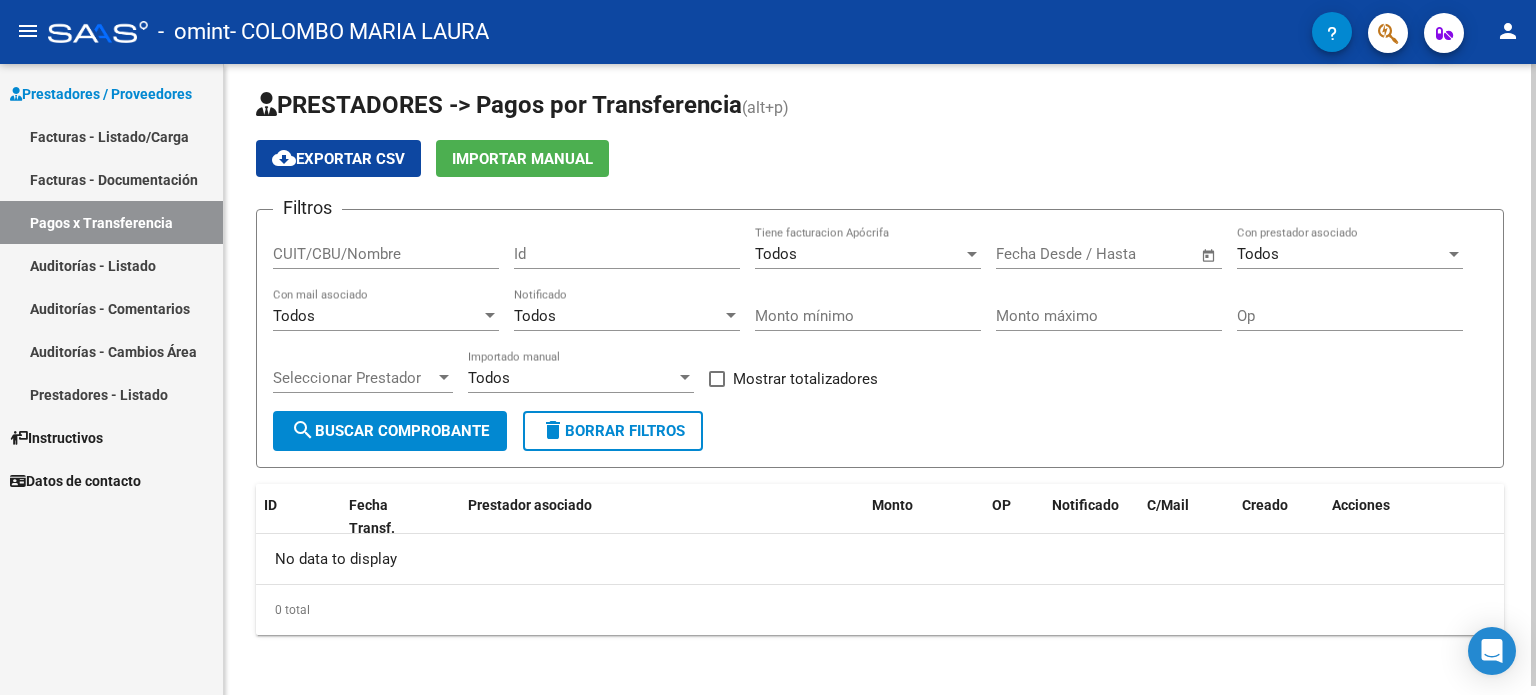 scroll, scrollTop: 8, scrollLeft: 0, axis: vertical 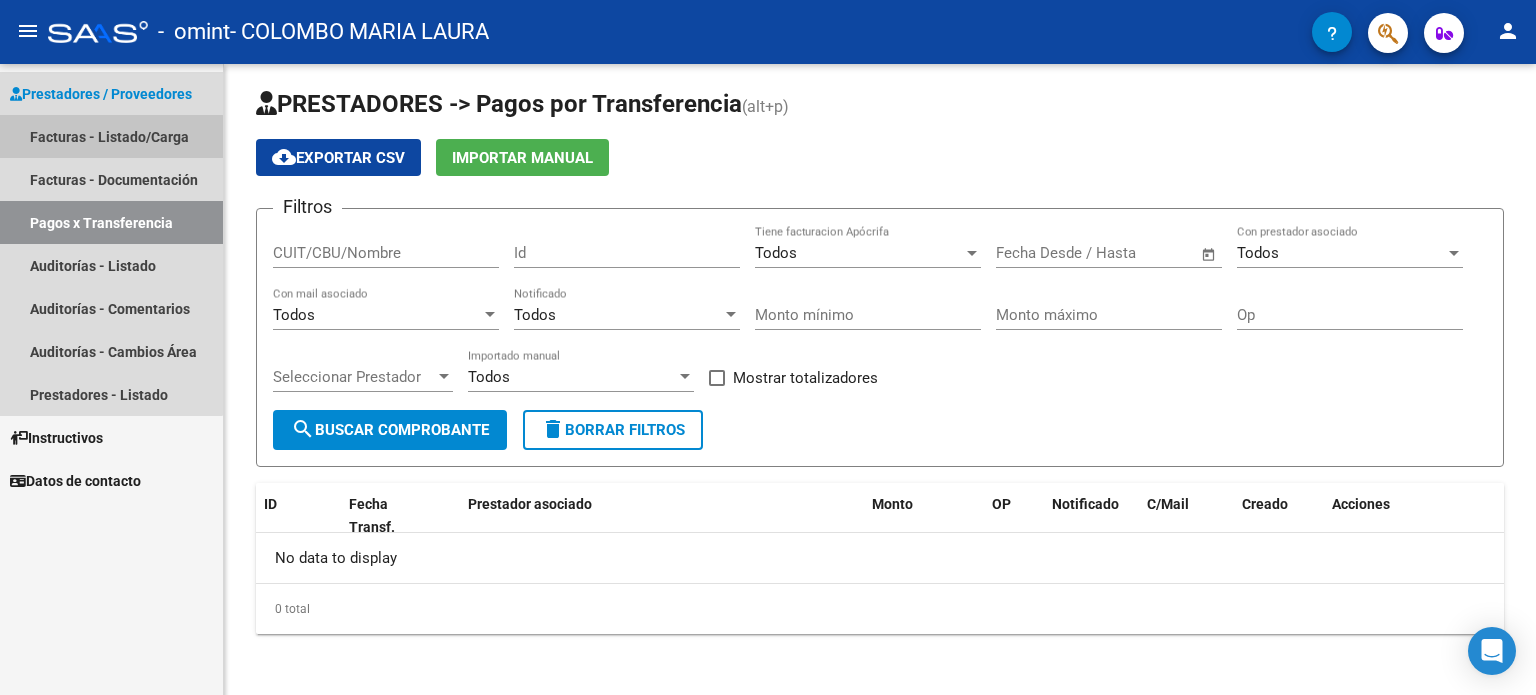click on "Facturas - Listado/Carga" at bounding box center [111, 136] 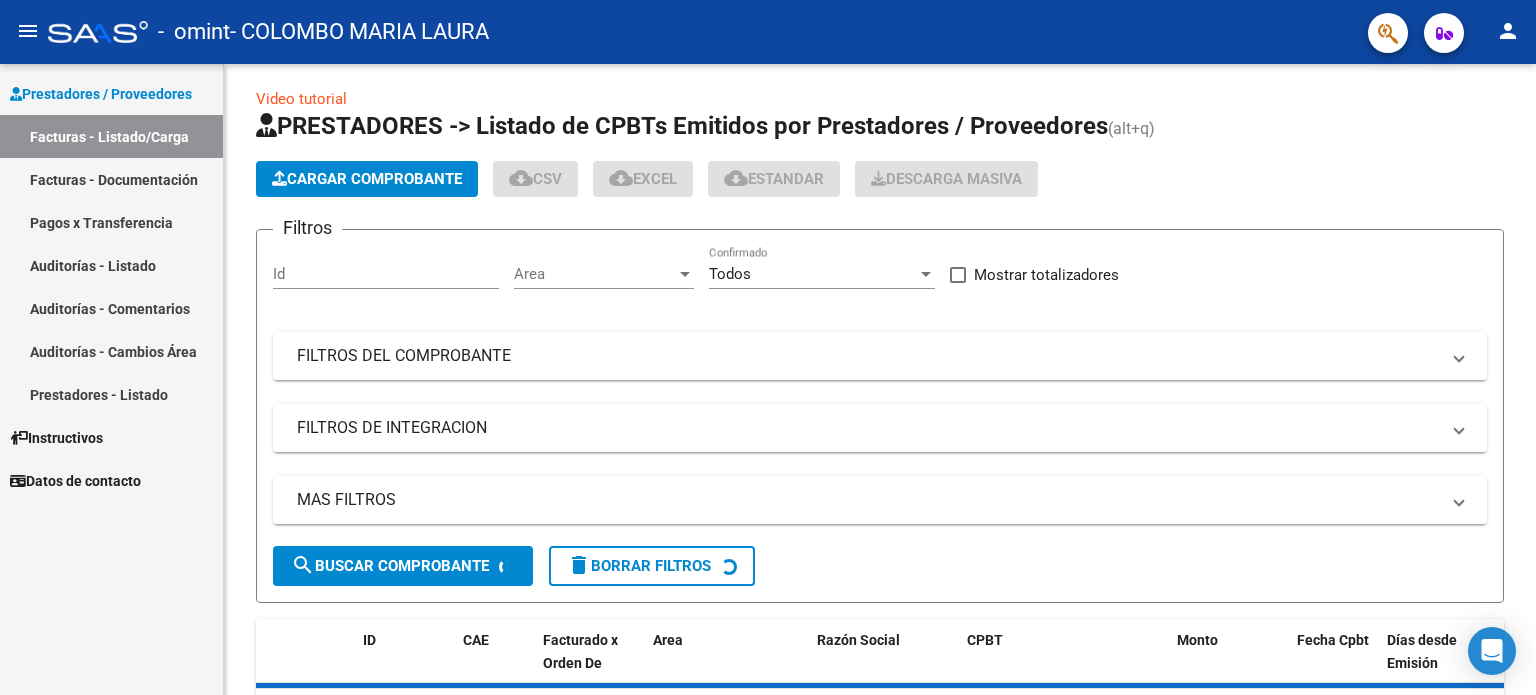 scroll, scrollTop: 0, scrollLeft: 0, axis: both 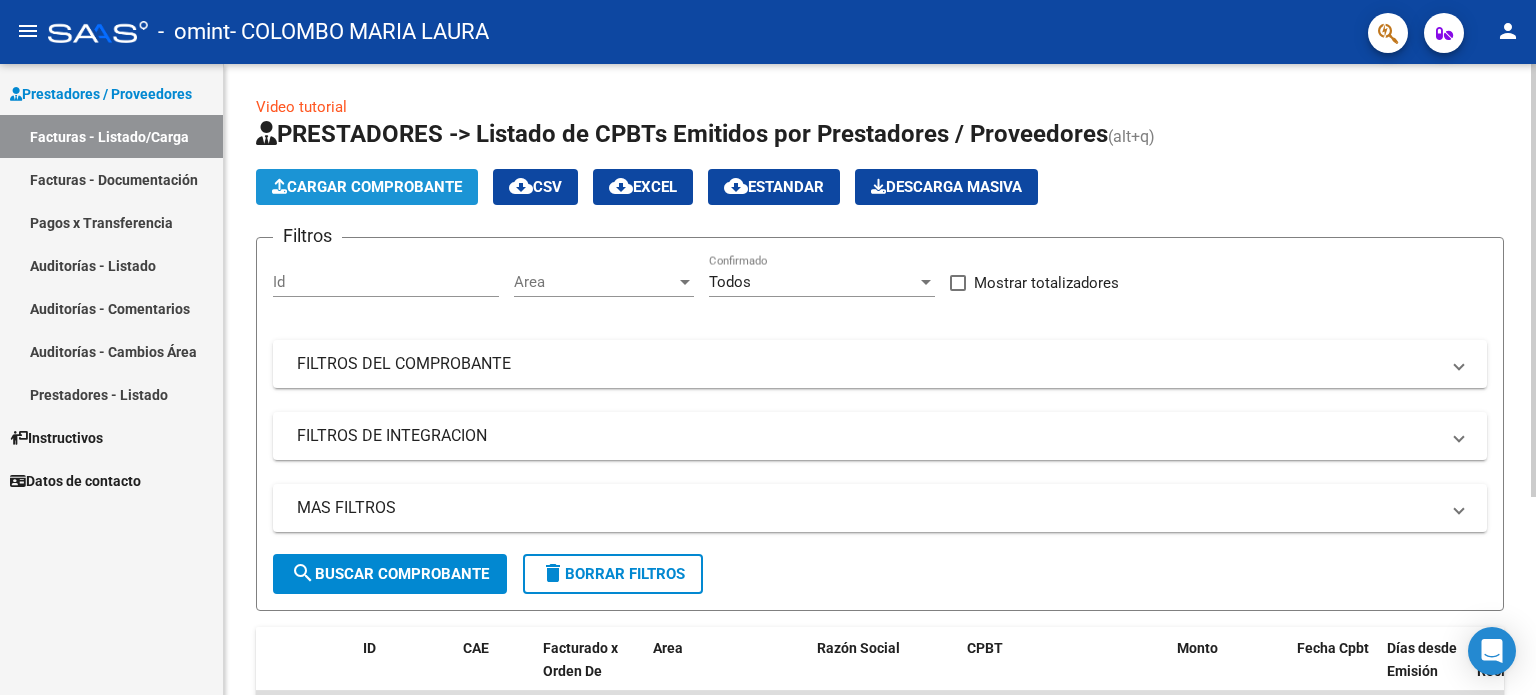 click on "Cargar Comprobante" 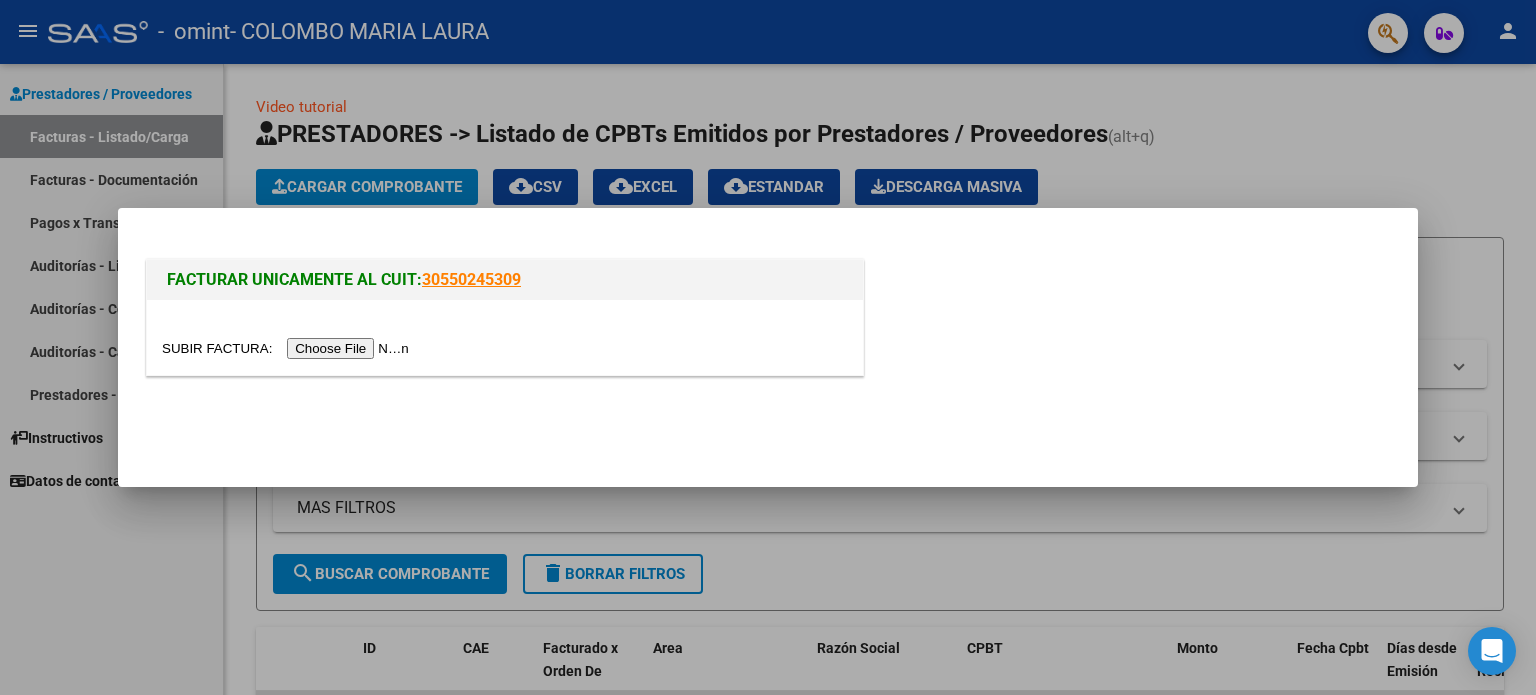 click at bounding box center [288, 348] 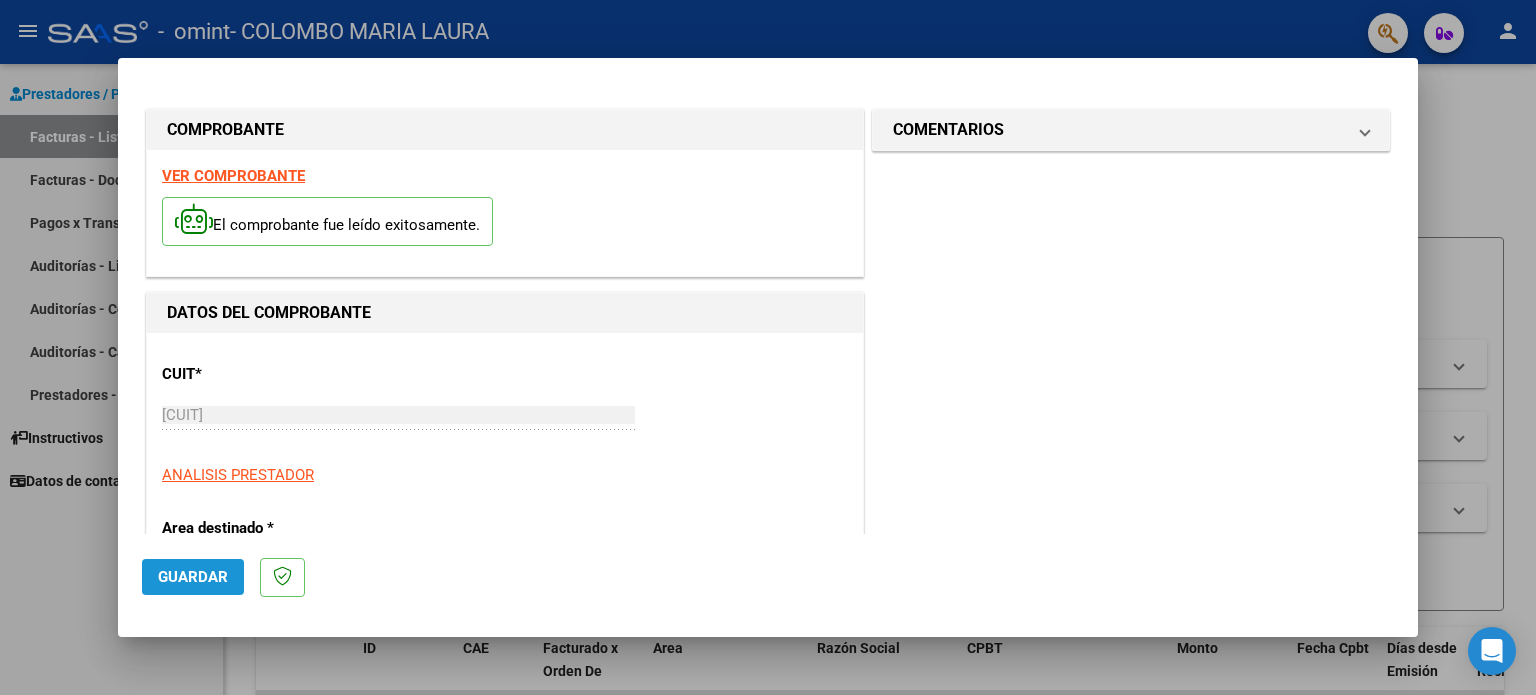 click on "Guardar" 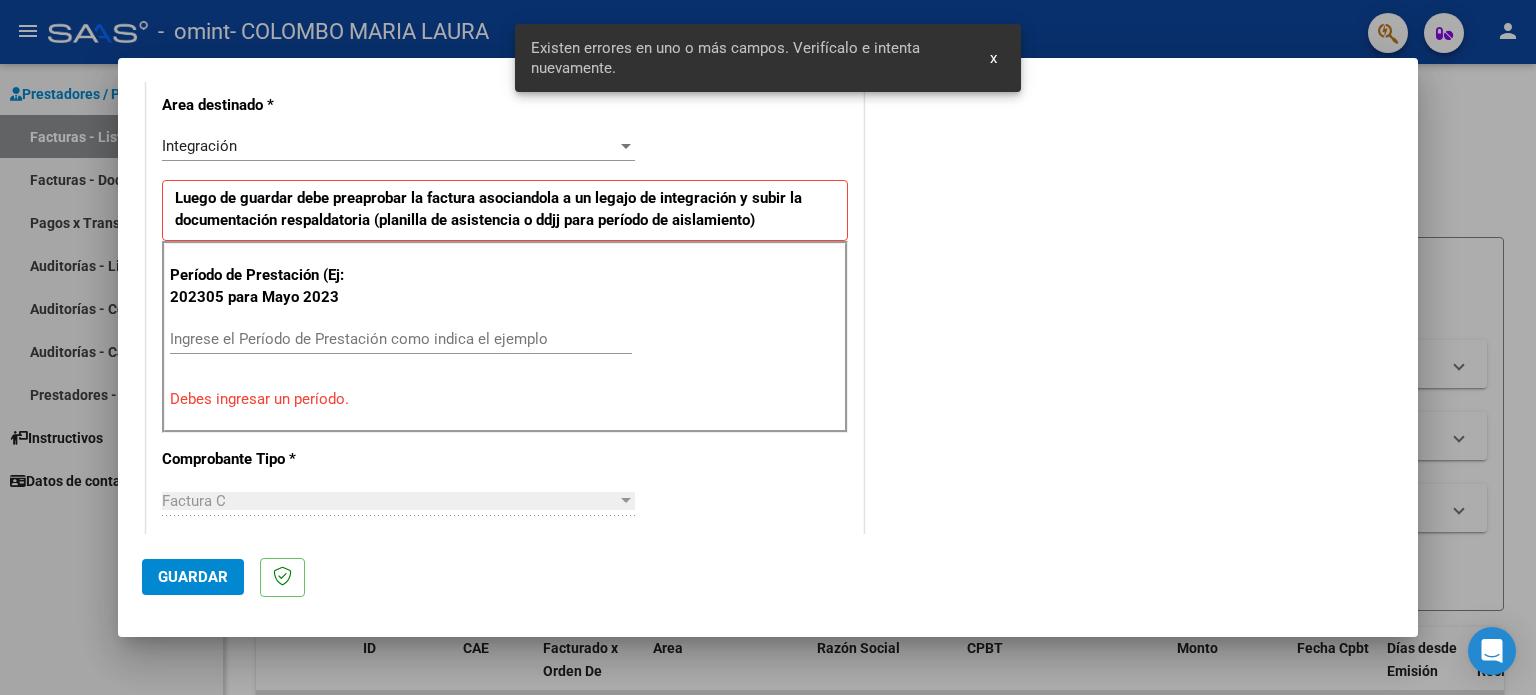 scroll, scrollTop: 431, scrollLeft: 0, axis: vertical 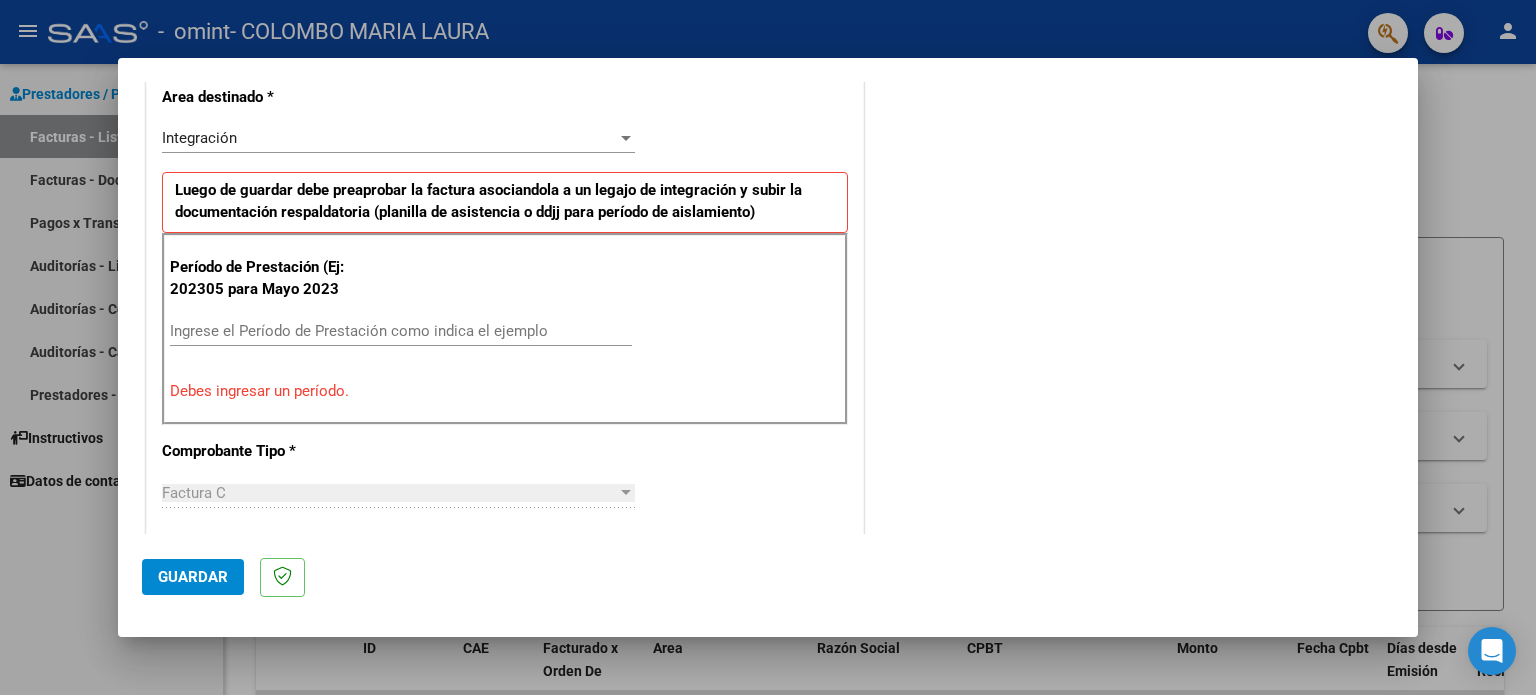 click on "Ingrese el Período de Prestación como indica el ejemplo" at bounding box center [401, 331] 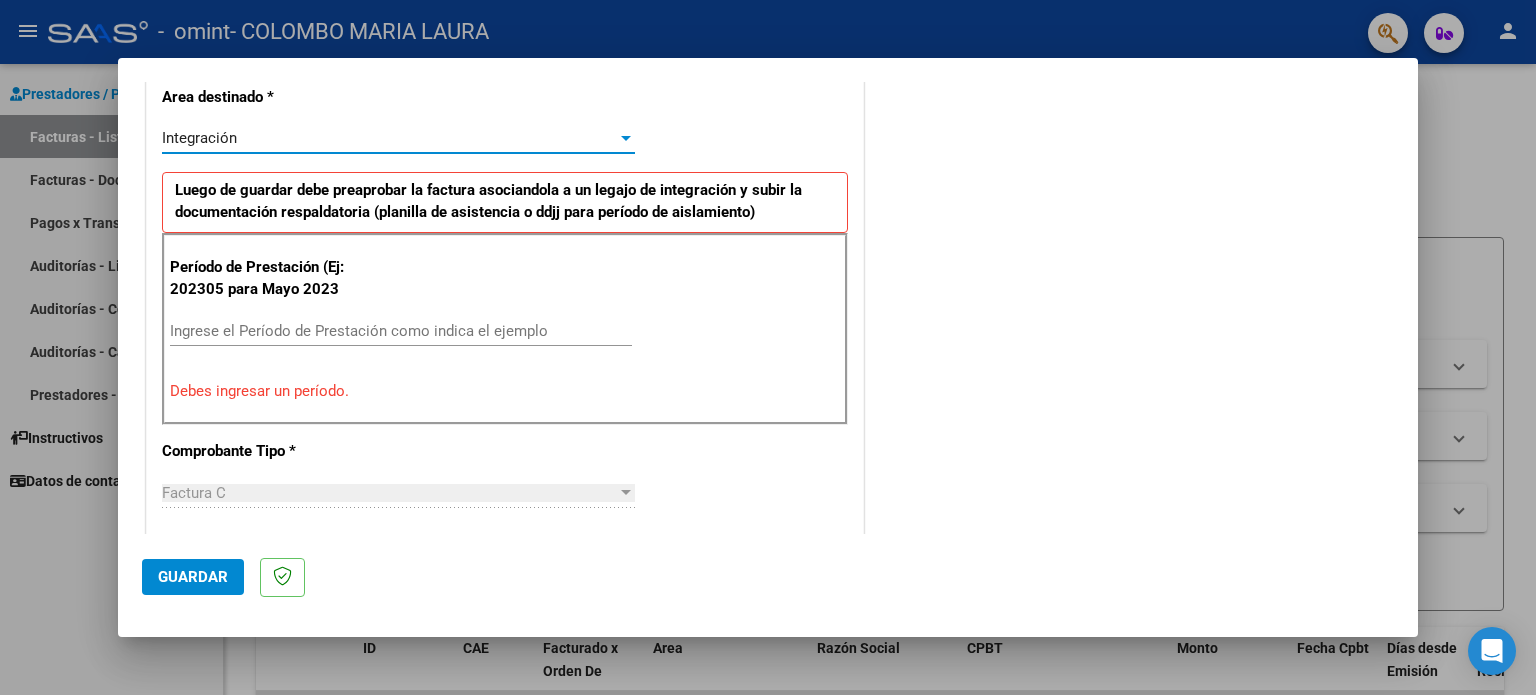 click at bounding box center (626, 138) 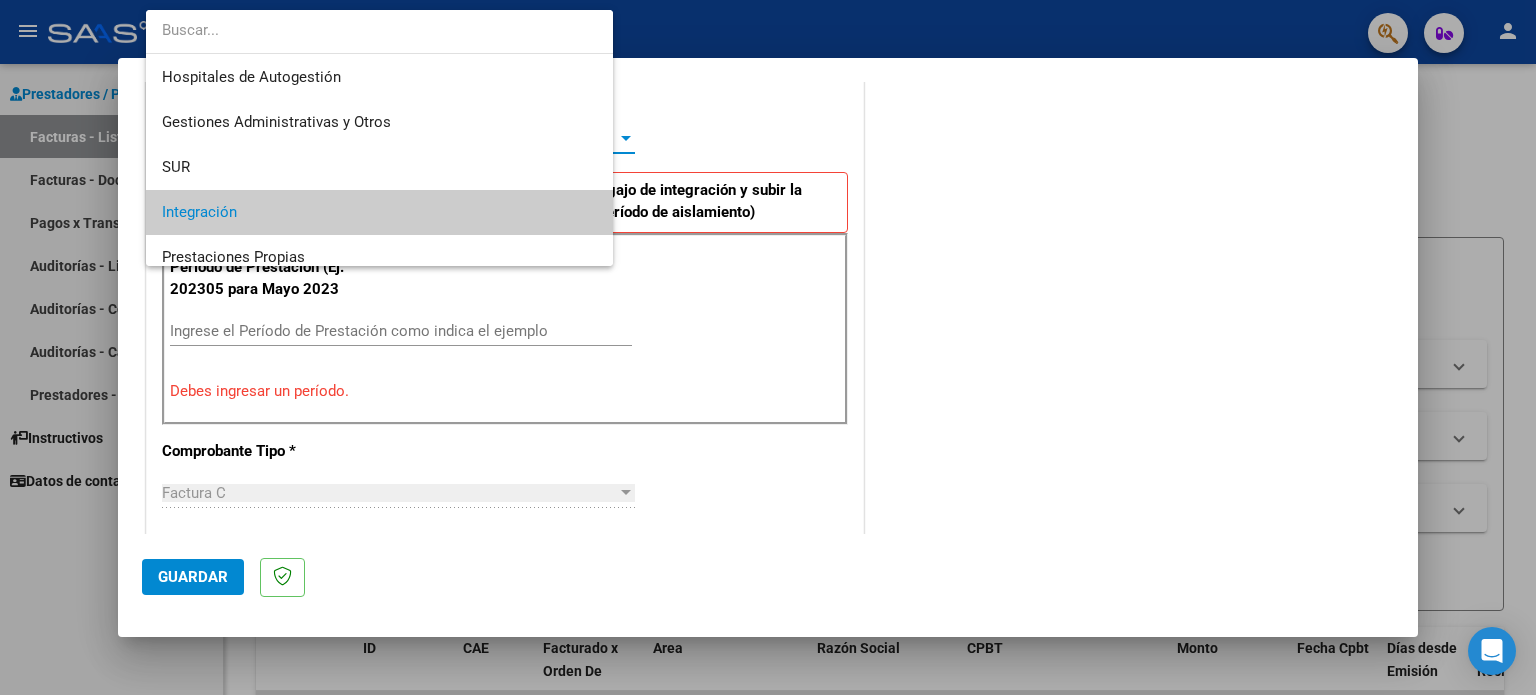 scroll, scrollTop: 74, scrollLeft: 0, axis: vertical 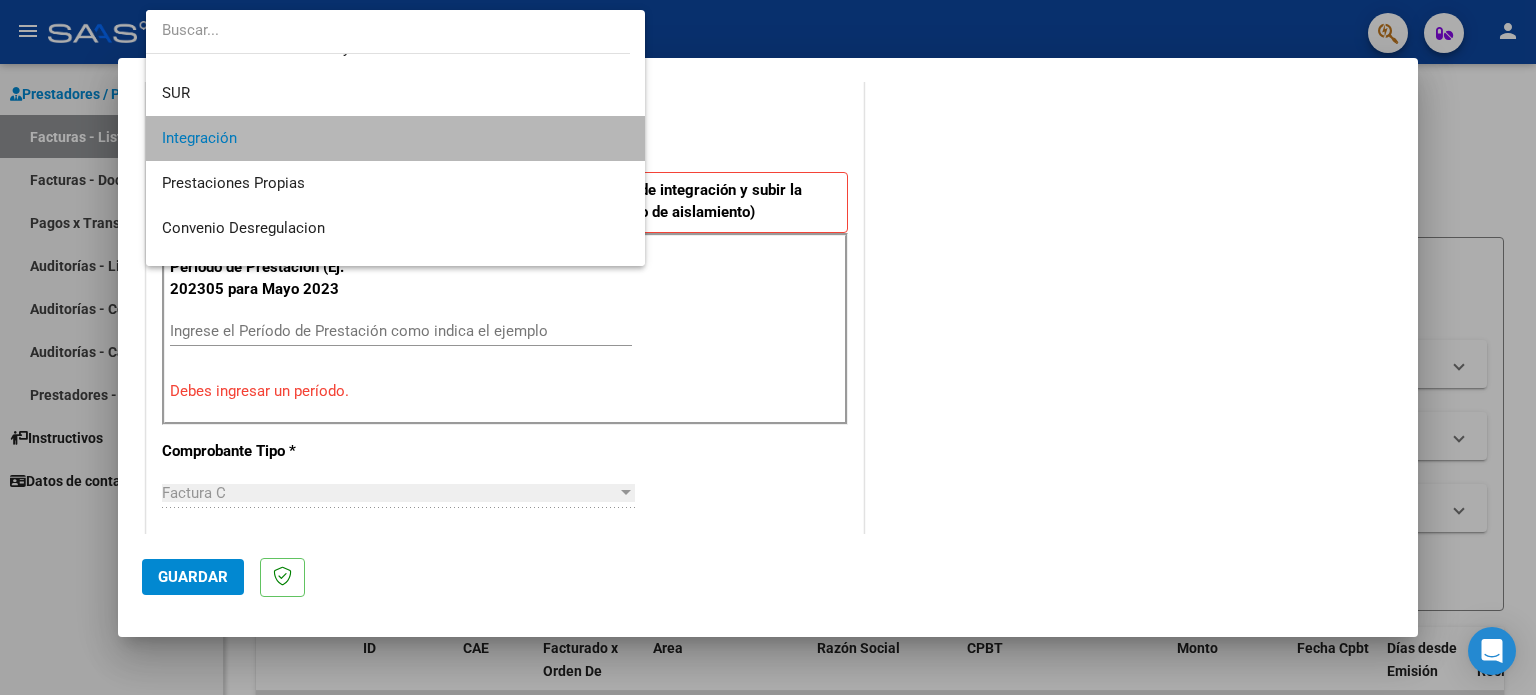 click on "Integración" at bounding box center (396, 138) 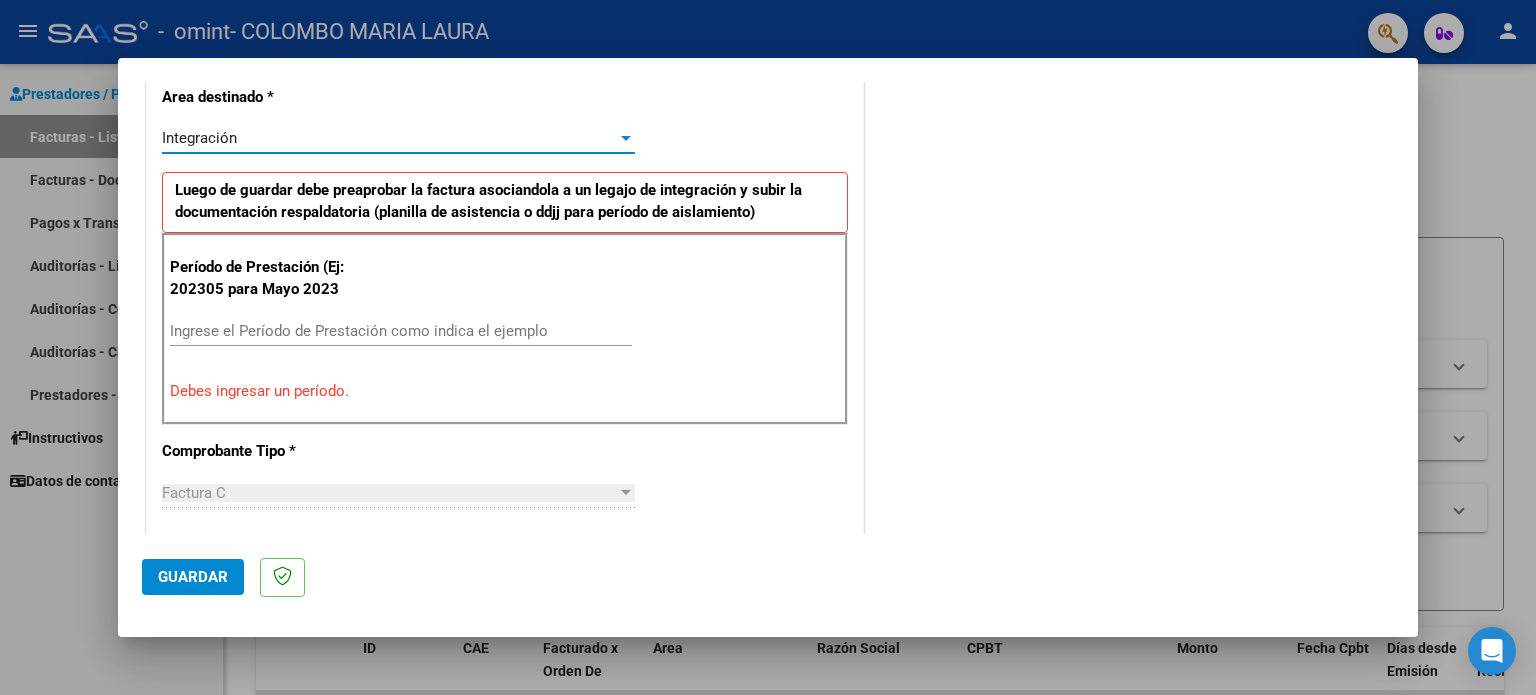 click on "Ingrese el Período de Prestación como indica el ejemplo" at bounding box center (401, 331) 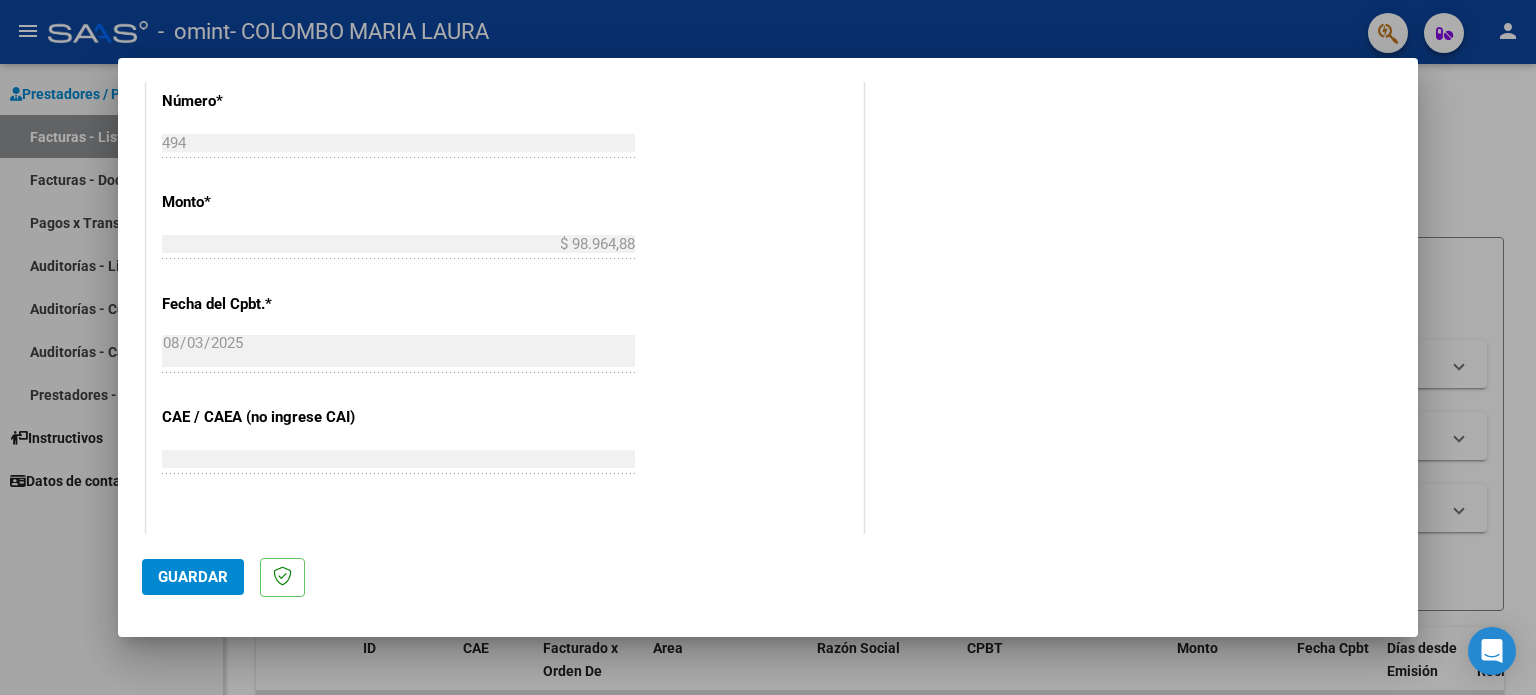 scroll, scrollTop: 1131, scrollLeft: 0, axis: vertical 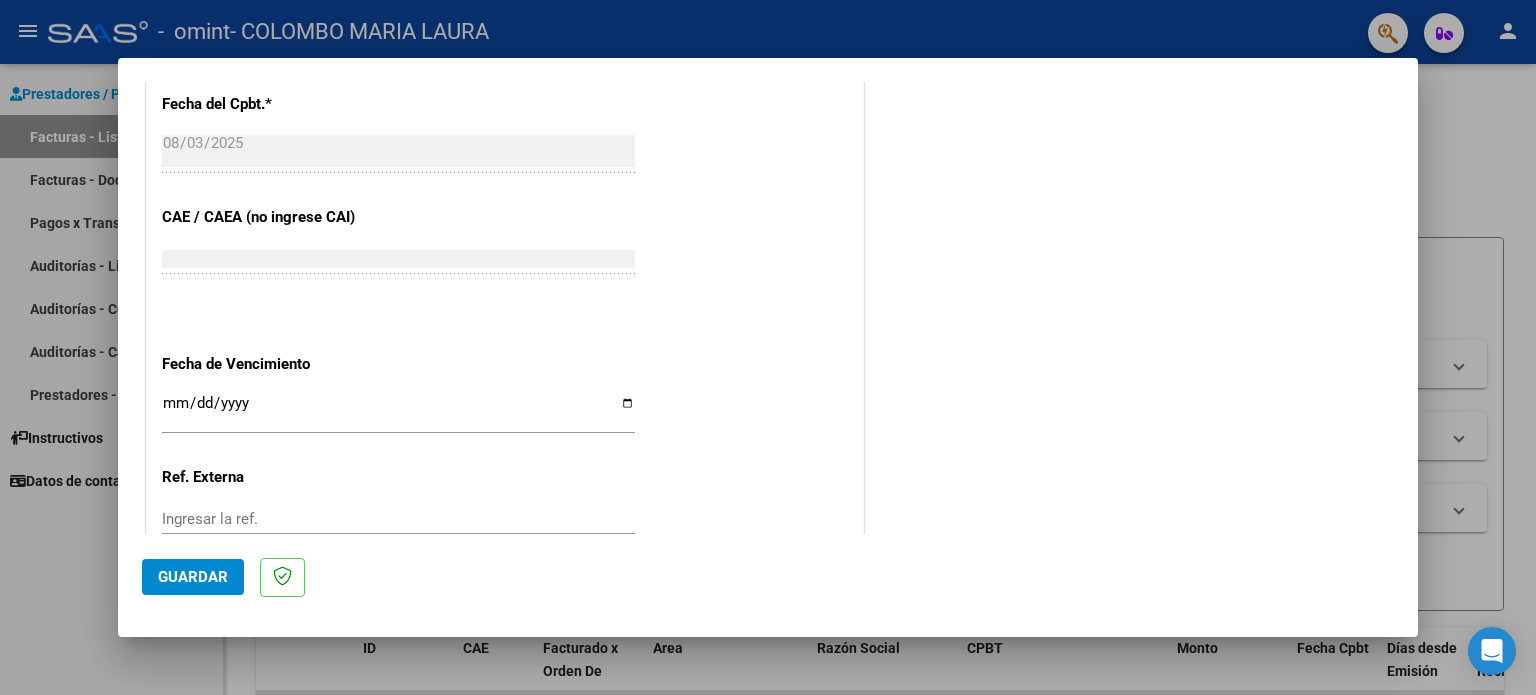 type on "202507" 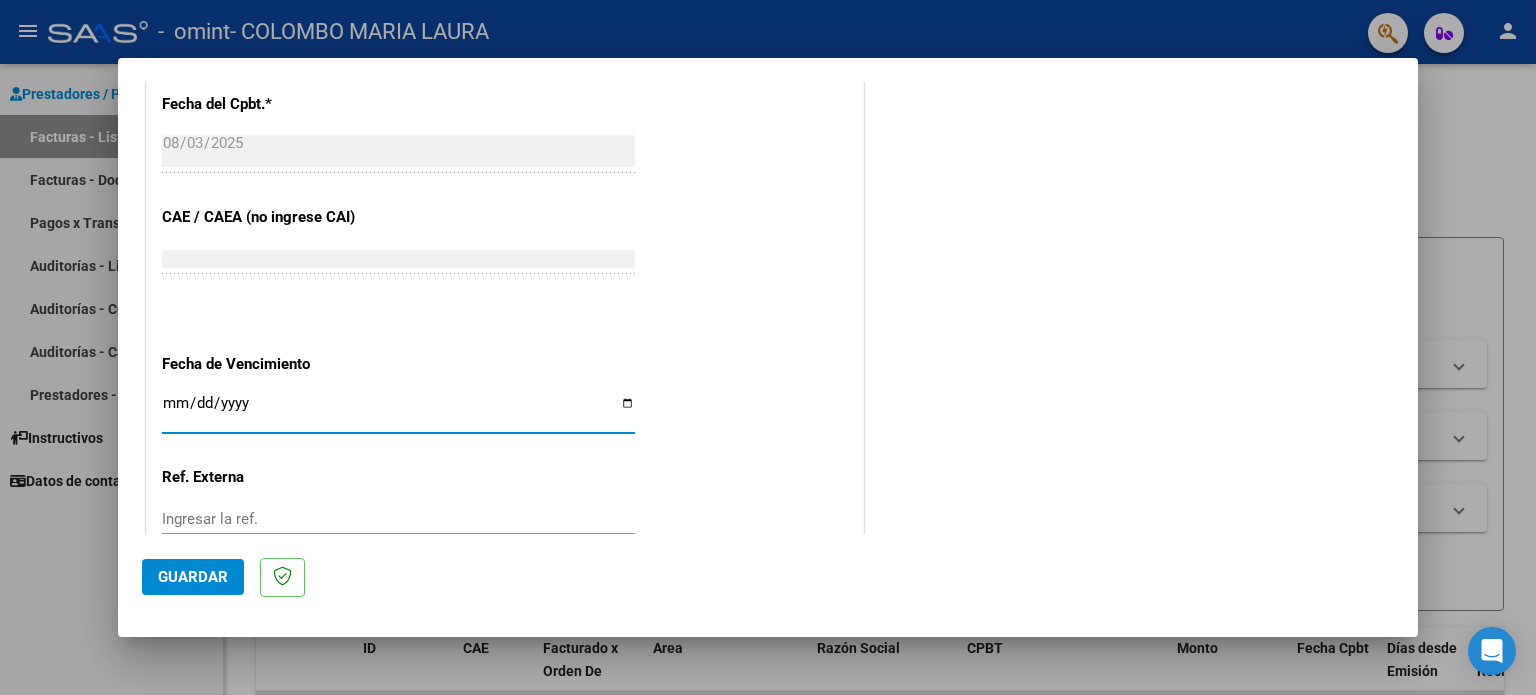 click on "Ingresar la fecha" at bounding box center [398, 411] 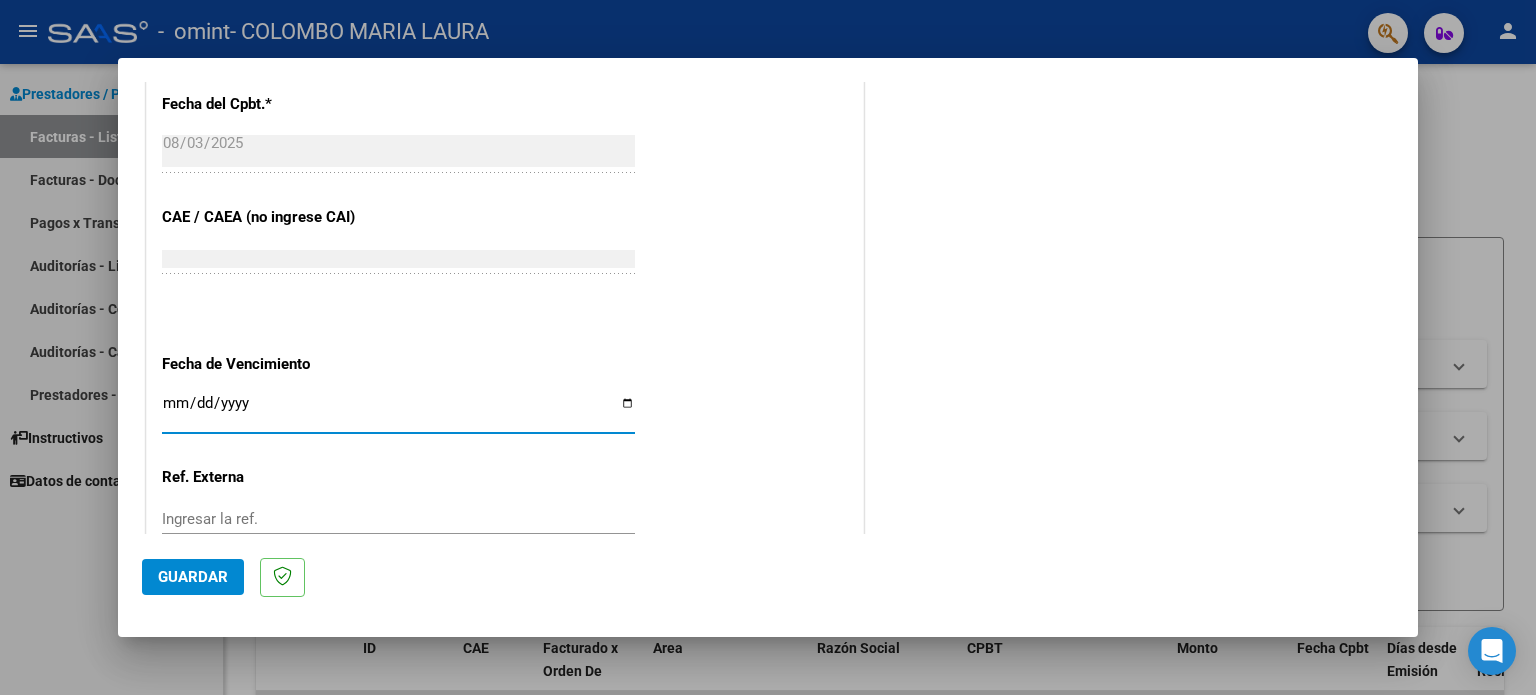 click on "Ingresar la fecha" at bounding box center (398, 411) 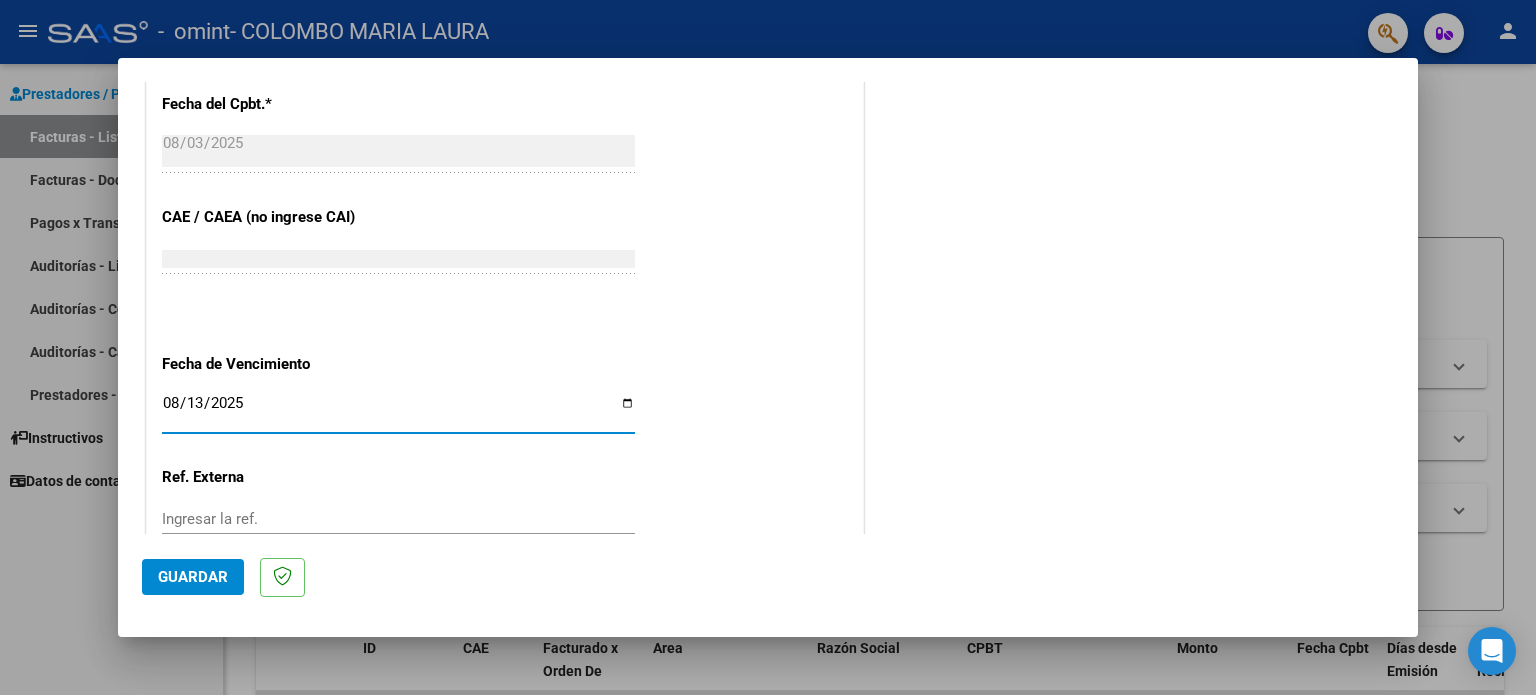 type on "2025-08-13" 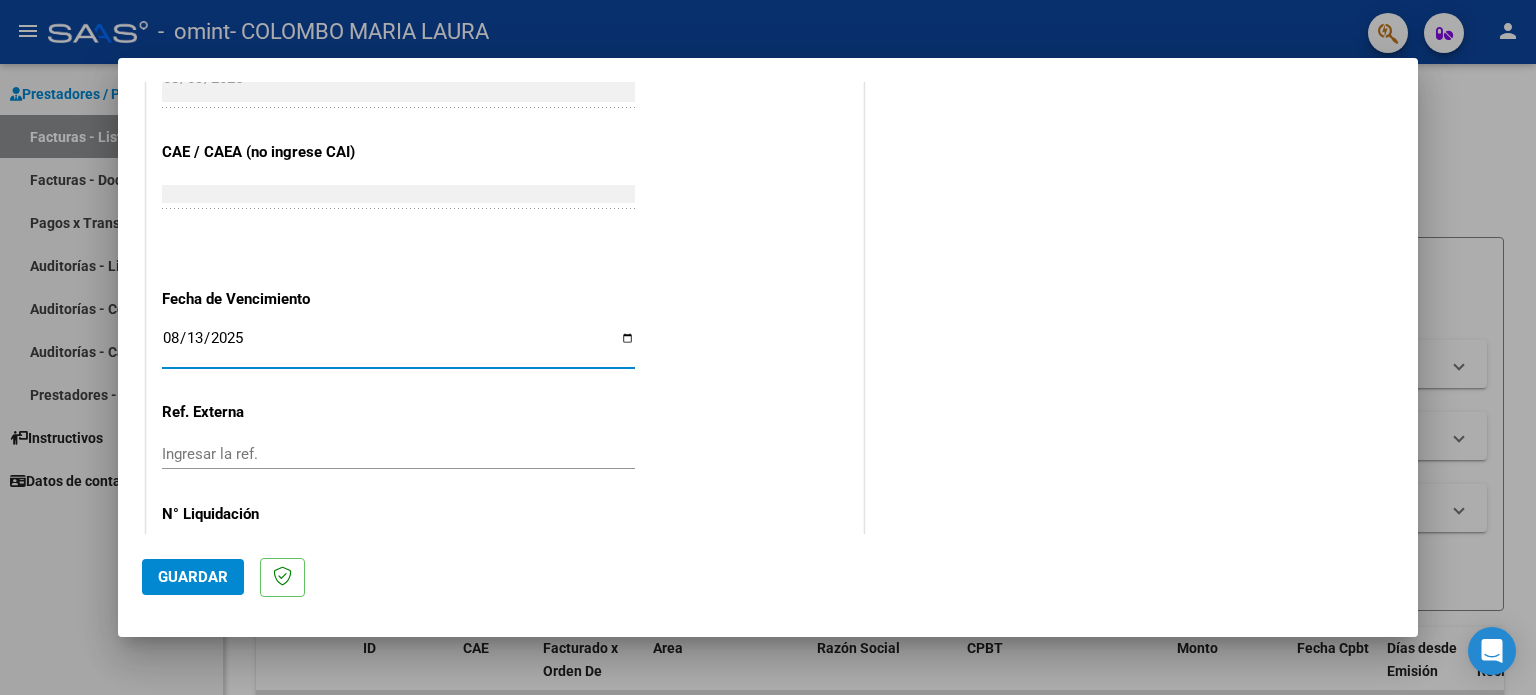 scroll, scrollTop: 1268, scrollLeft: 0, axis: vertical 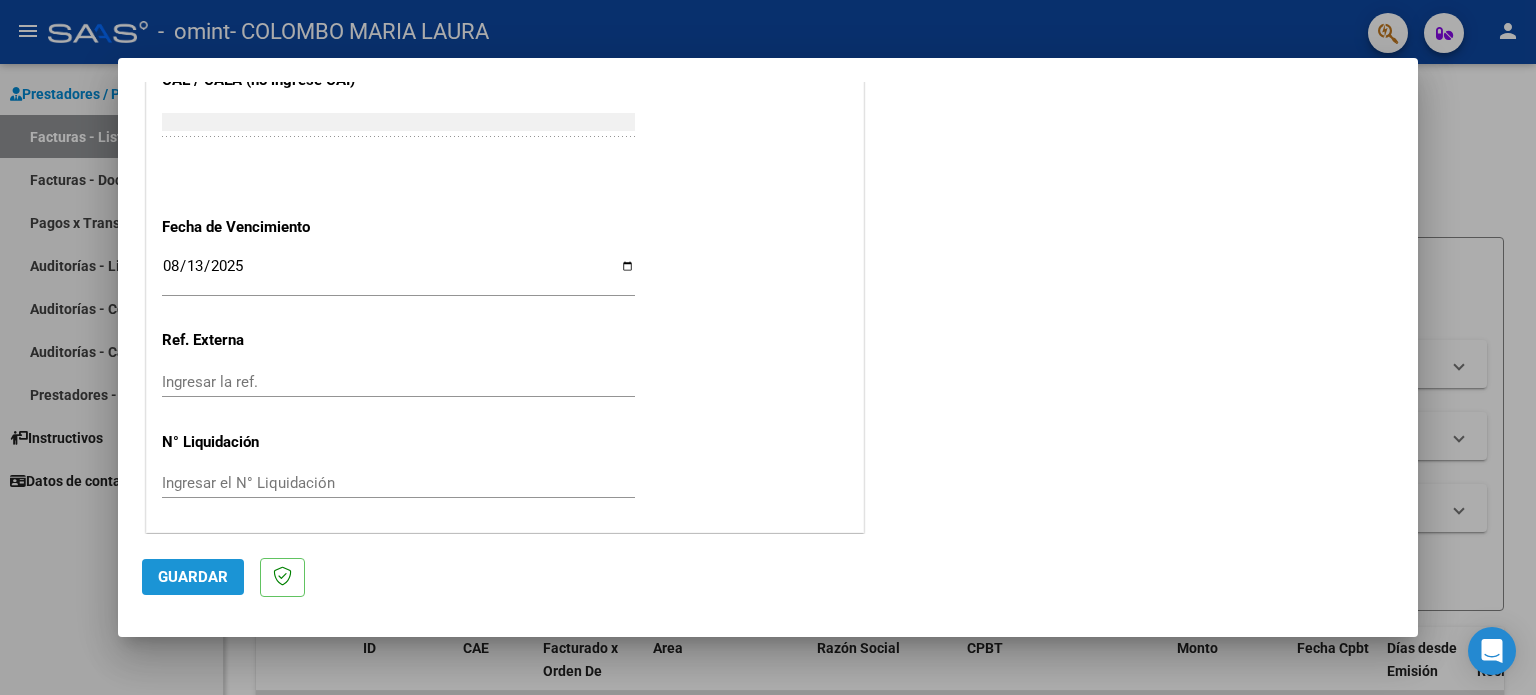 click on "Guardar" 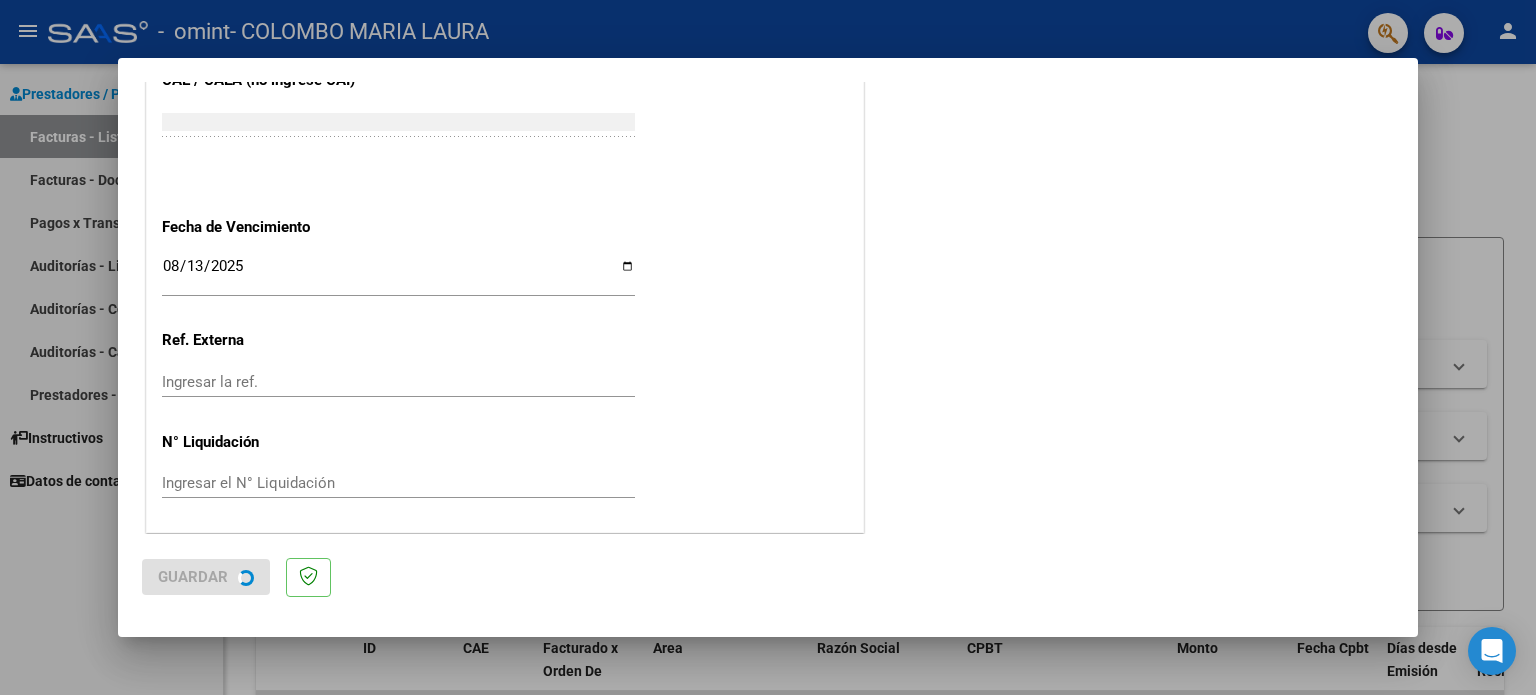 scroll, scrollTop: 0, scrollLeft: 0, axis: both 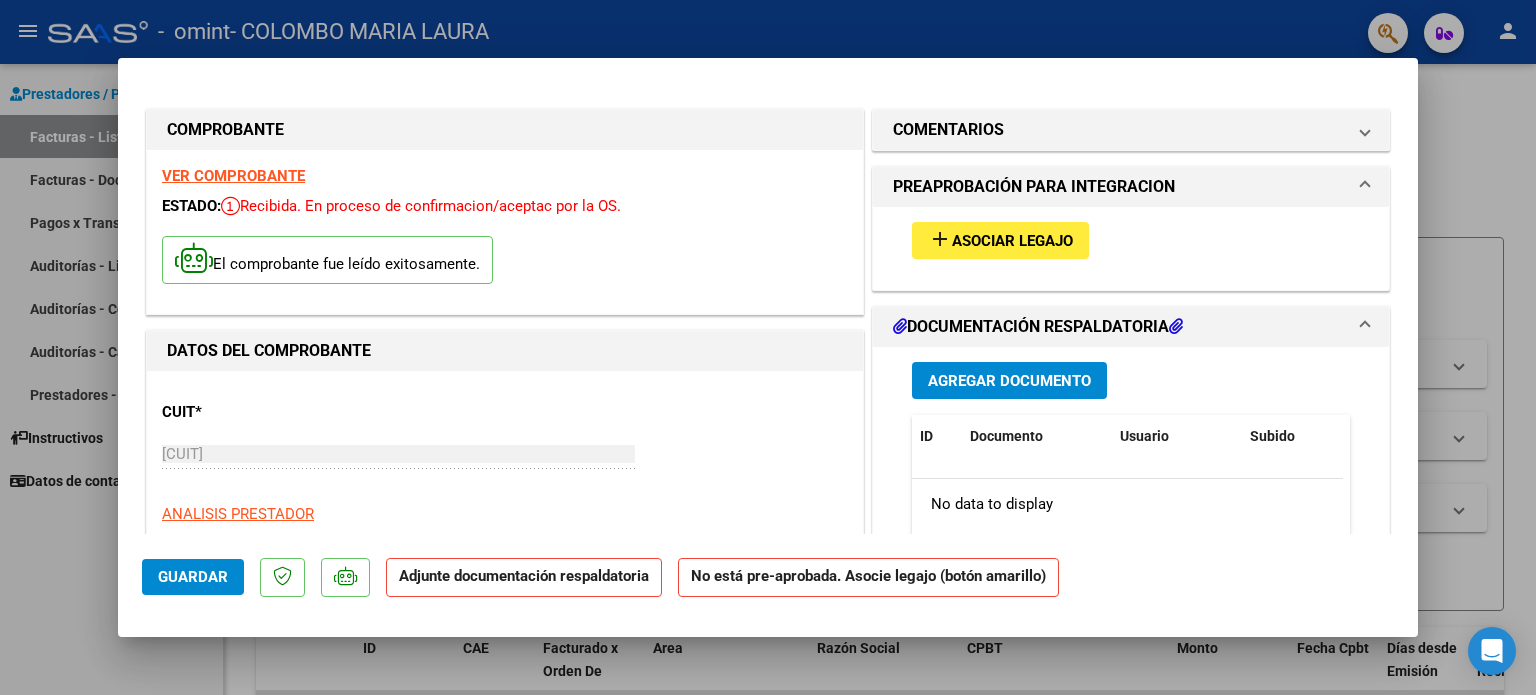 click on "Asociar Legajo" at bounding box center [1012, 241] 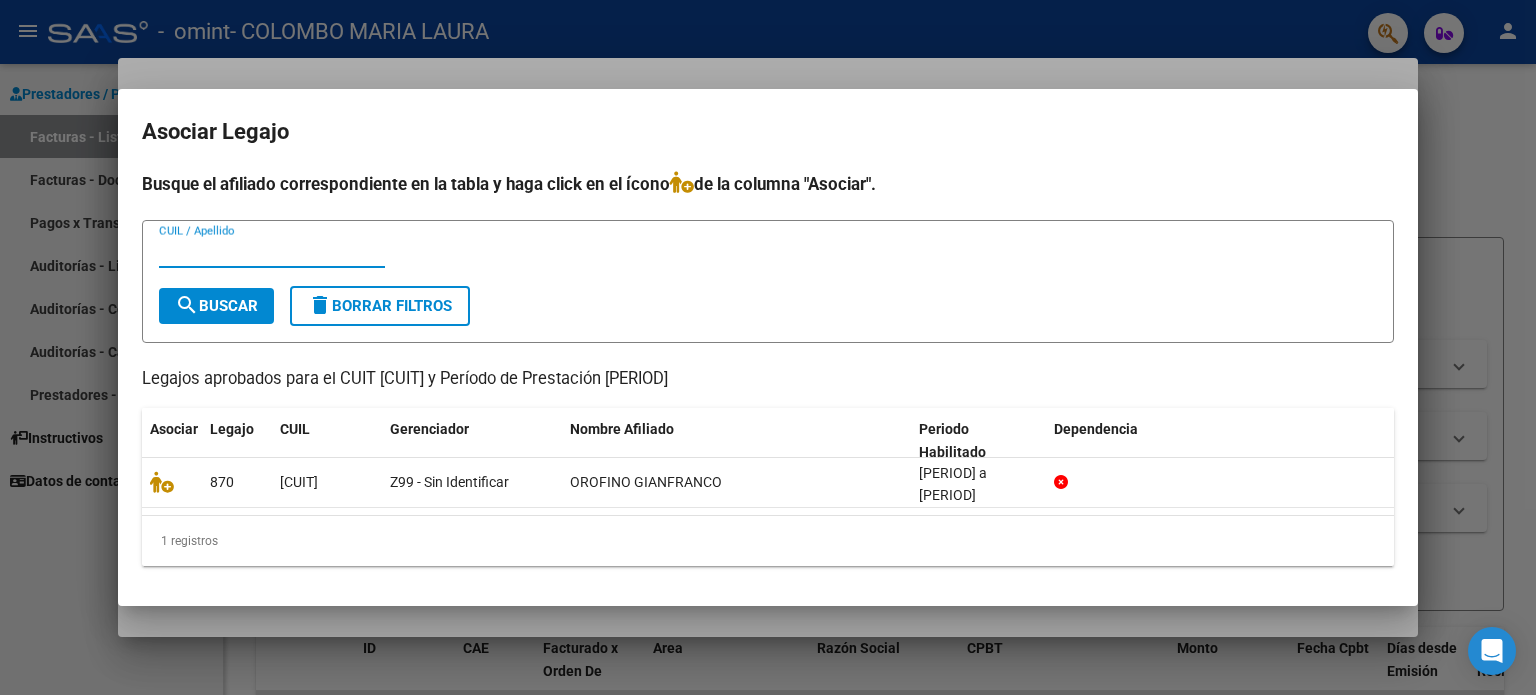 click on "CUIL / Apellido" at bounding box center [272, 252] 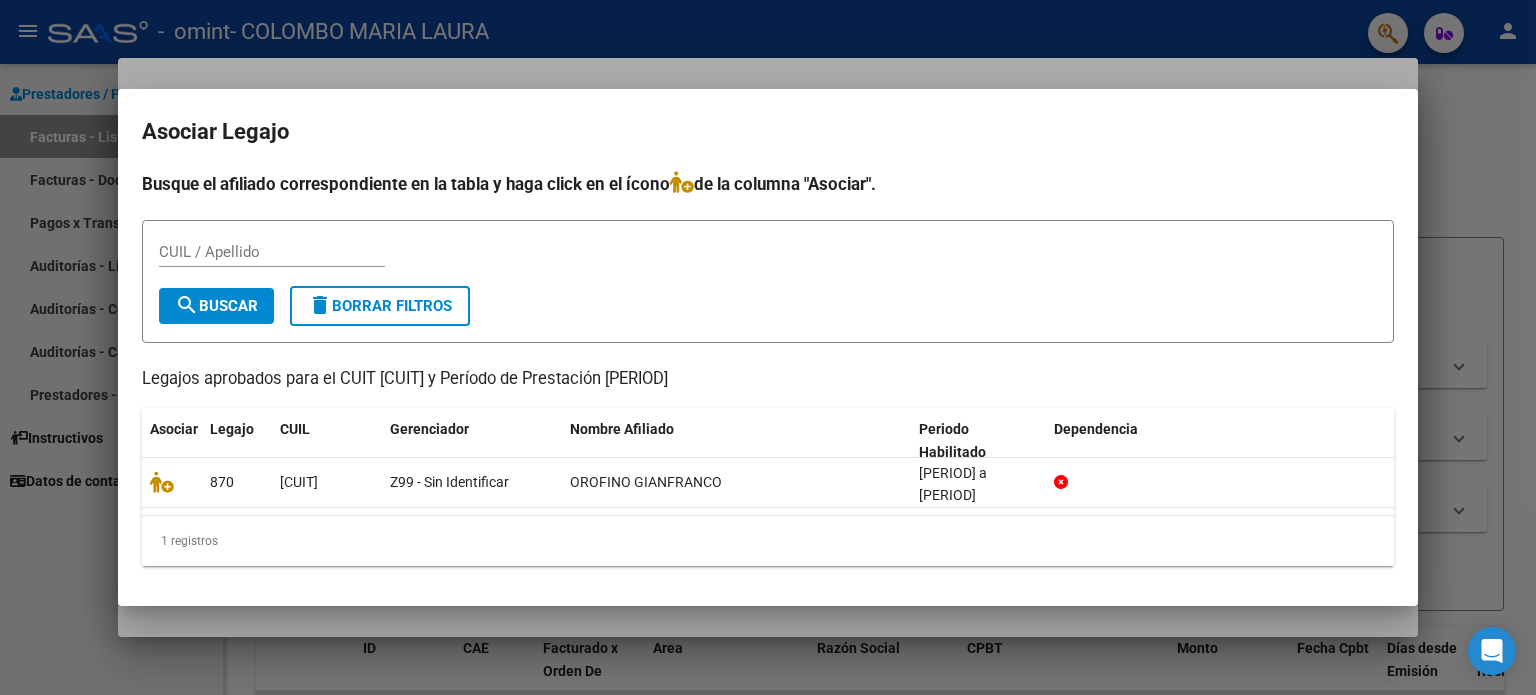 click on "CUIL / Apellido search  Buscar  delete  Borrar Filtros" at bounding box center [768, 281] 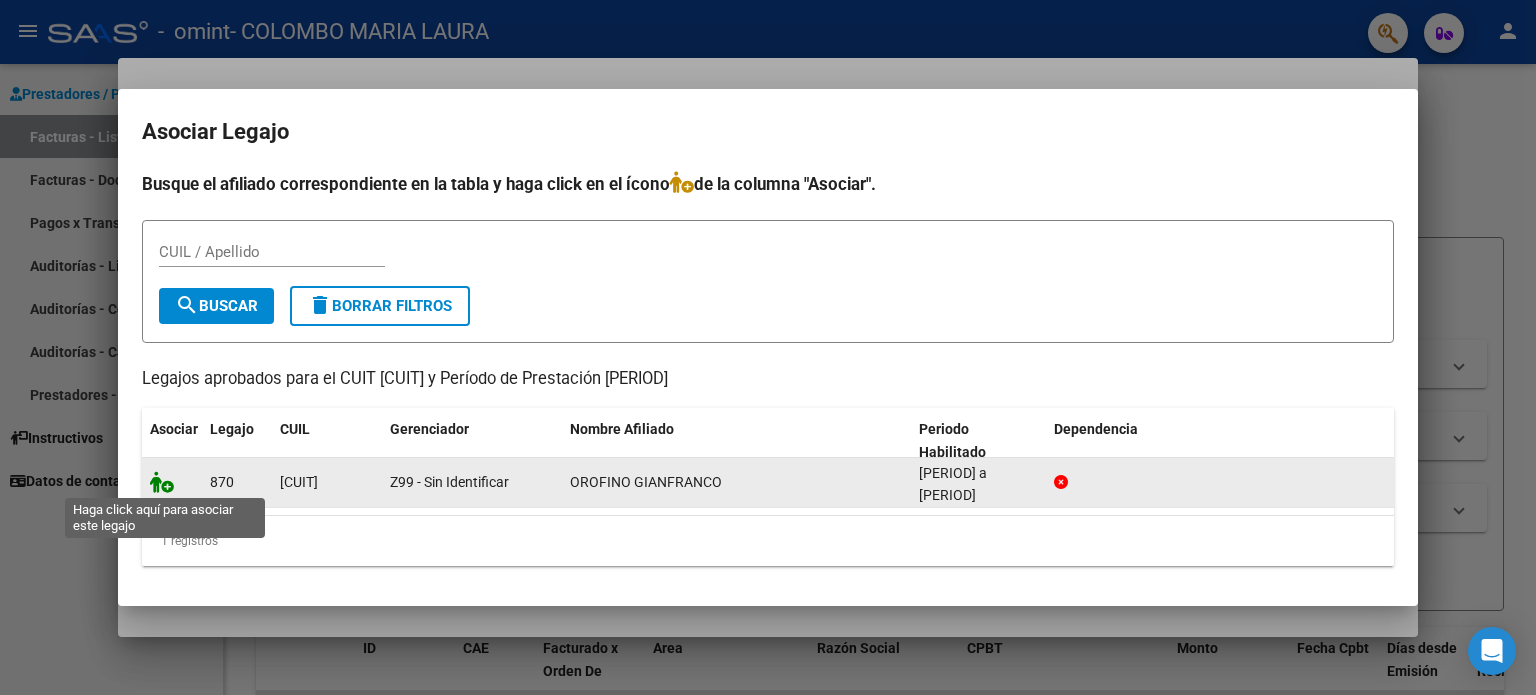click 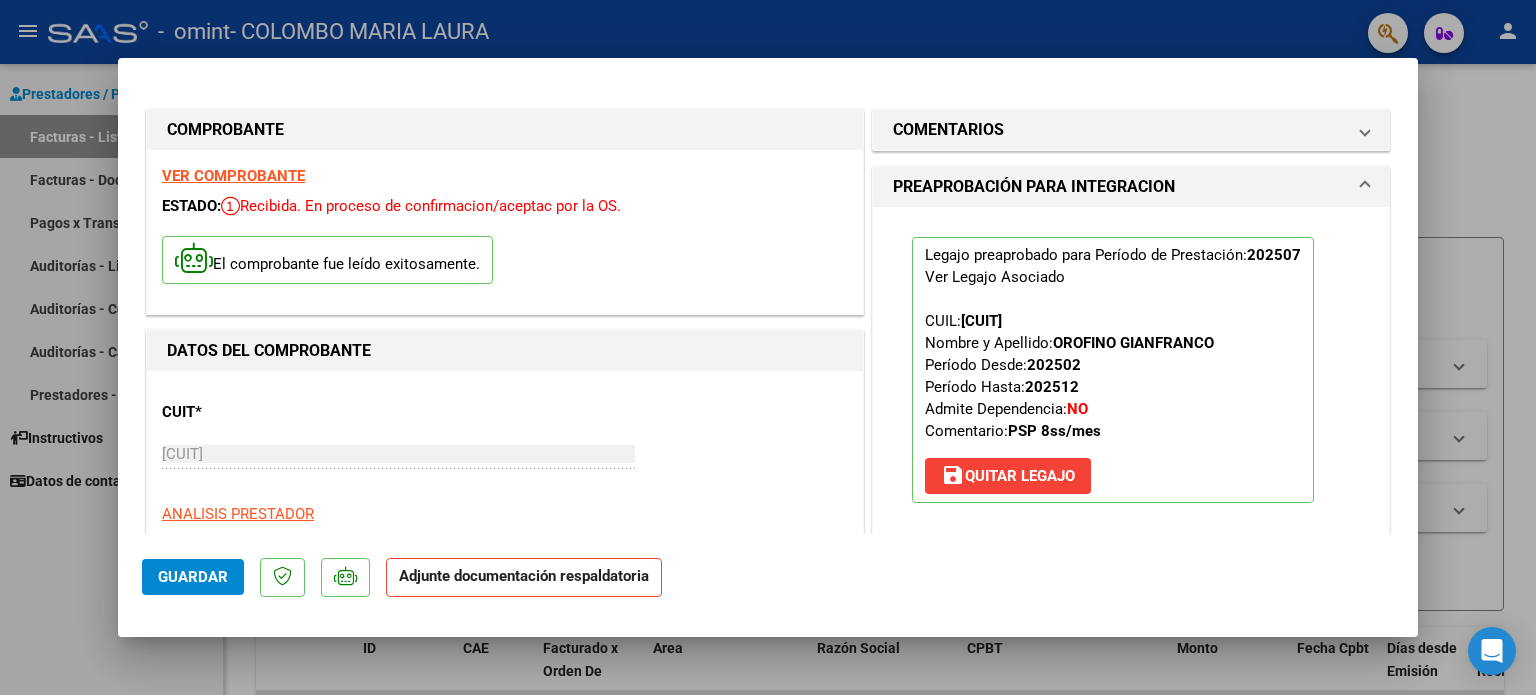 click on "Adjunte documentación respaldatoria" 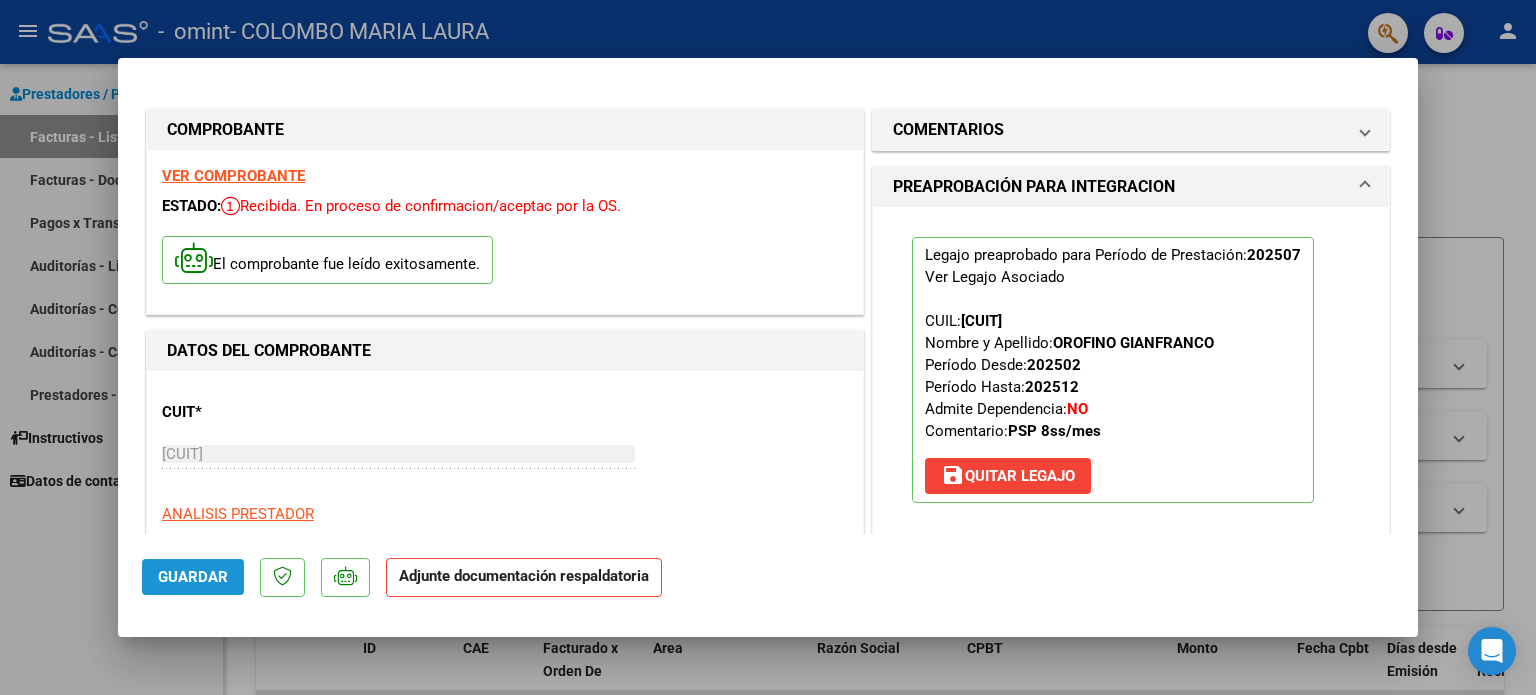 click on "Guardar" 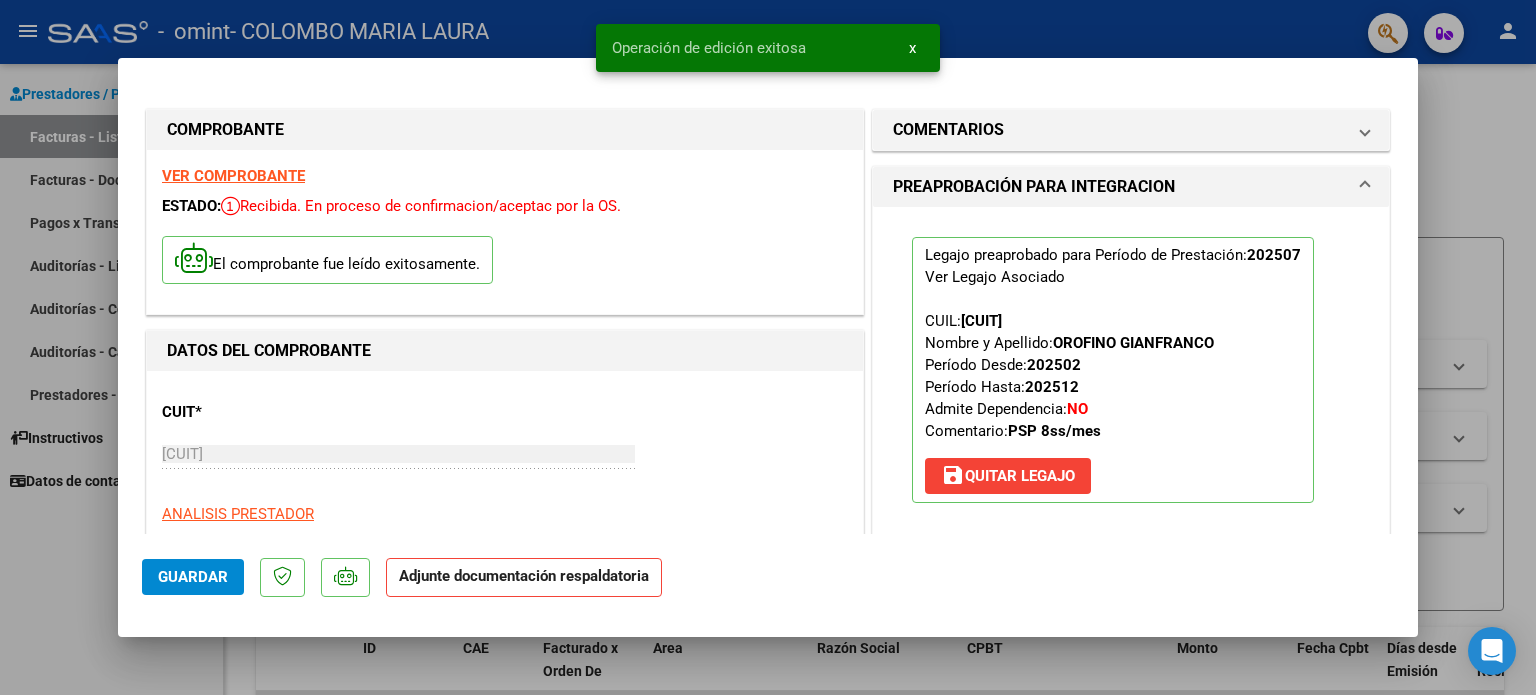 click on "Adjunte documentación respaldatoria" 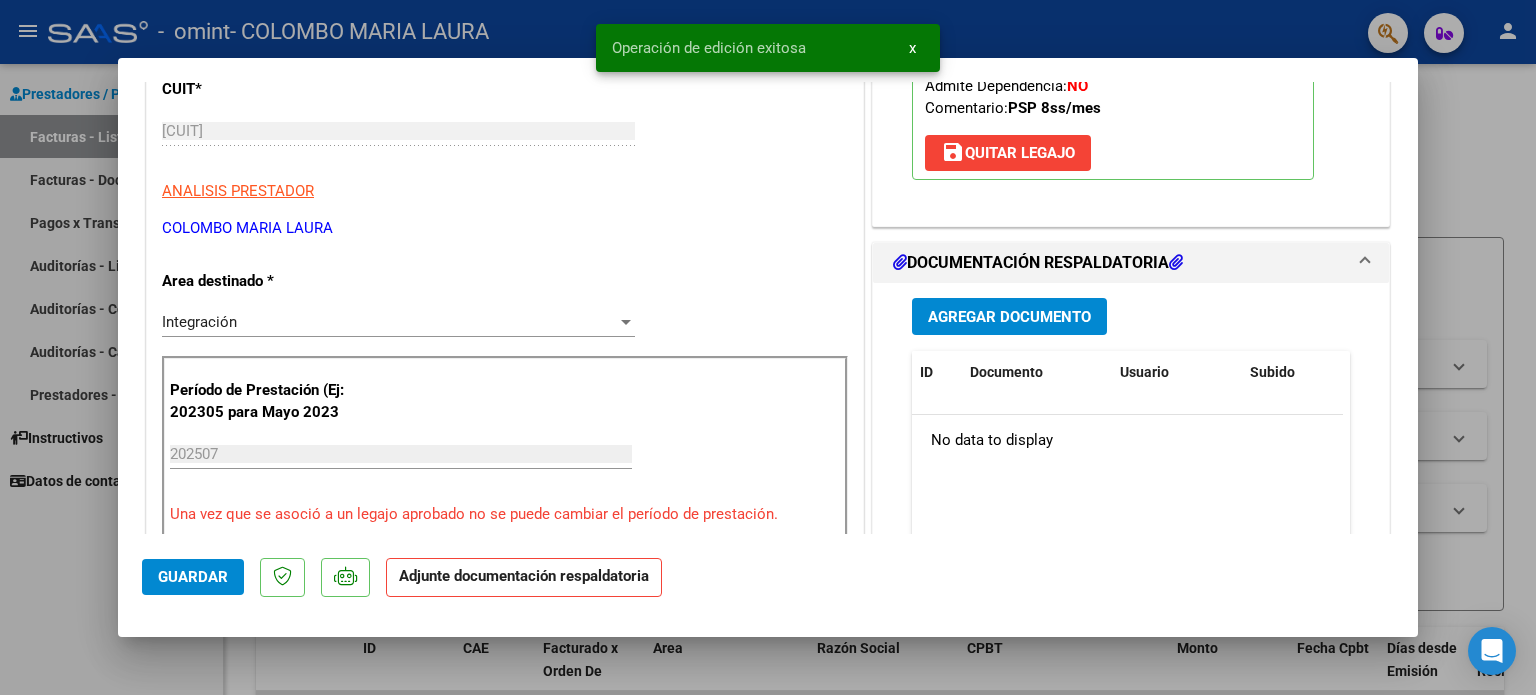 scroll, scrollTop: 388, scrollLeft: 0, axis: vertical 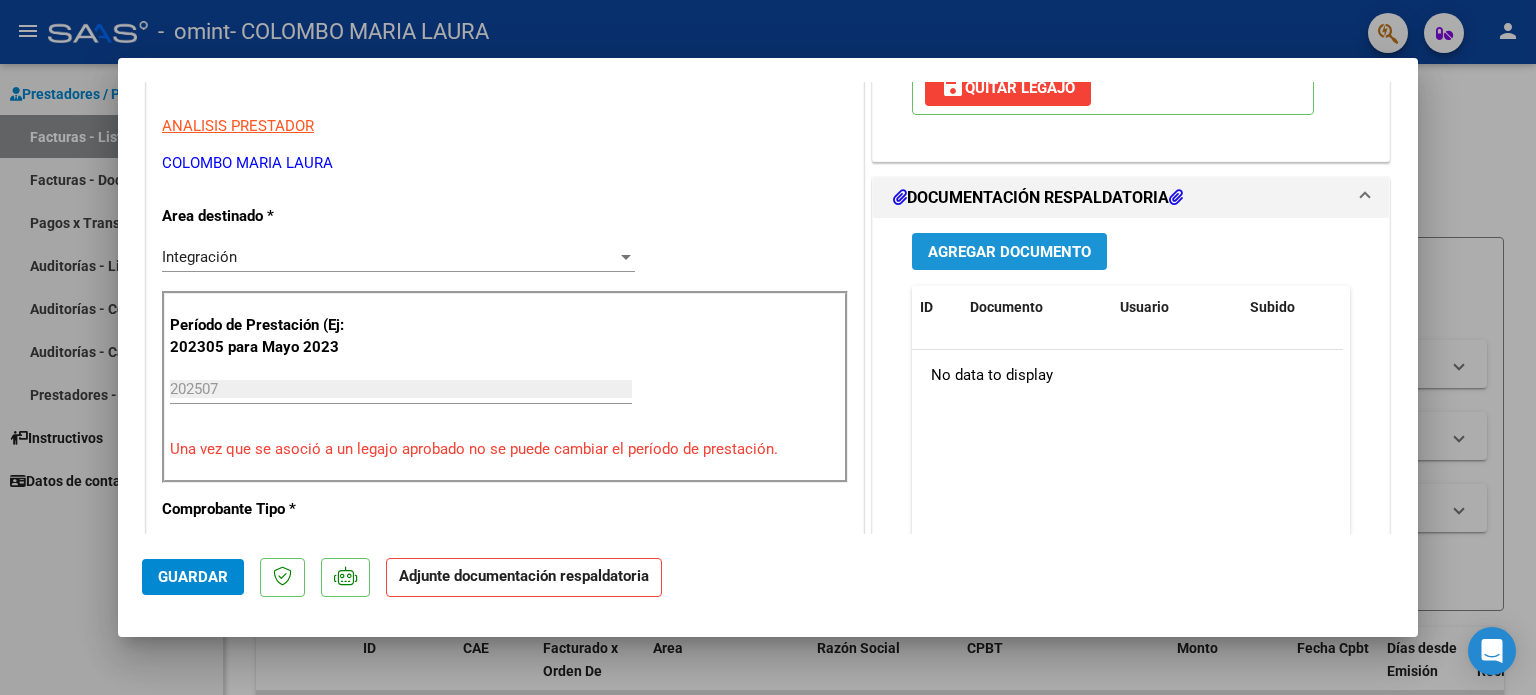click on "Agregar Documento" at bounding box center (1009, 251) 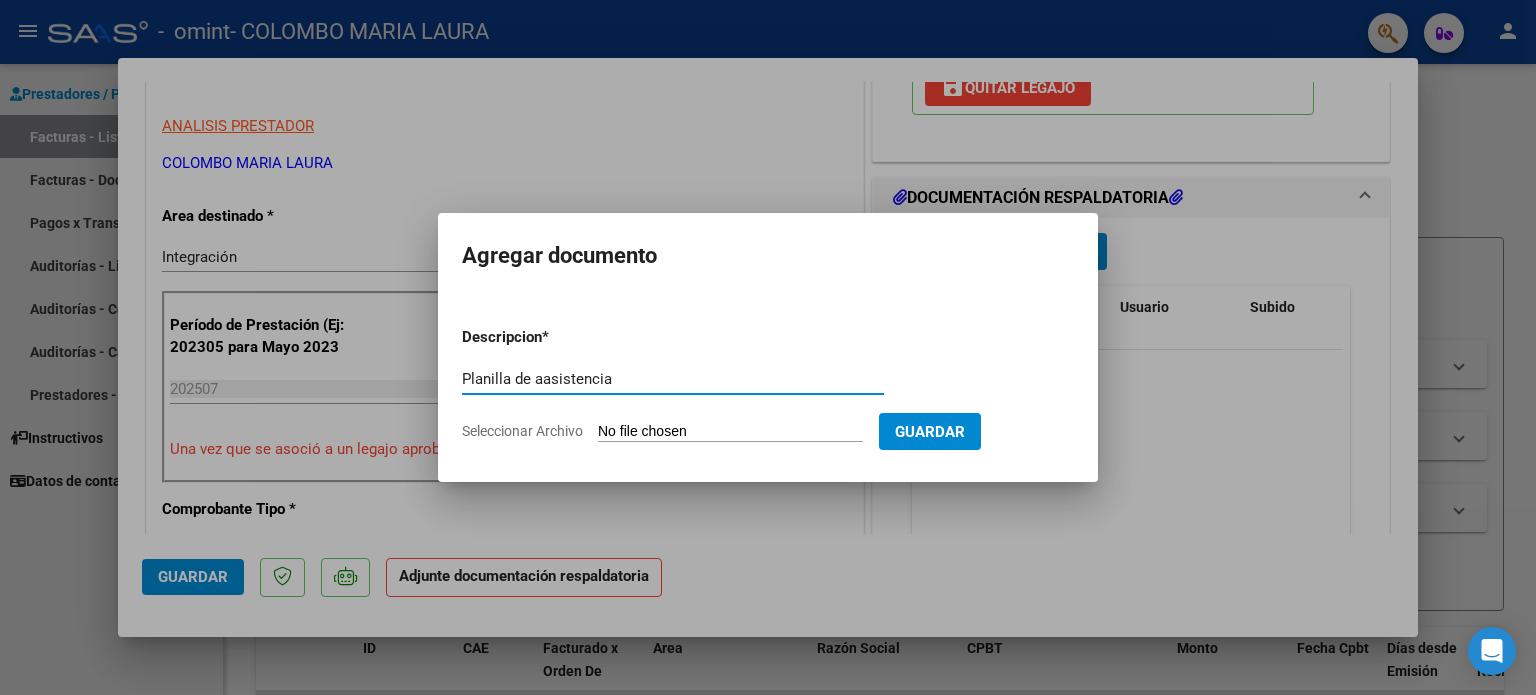 type on "Planilla de aasistencia" 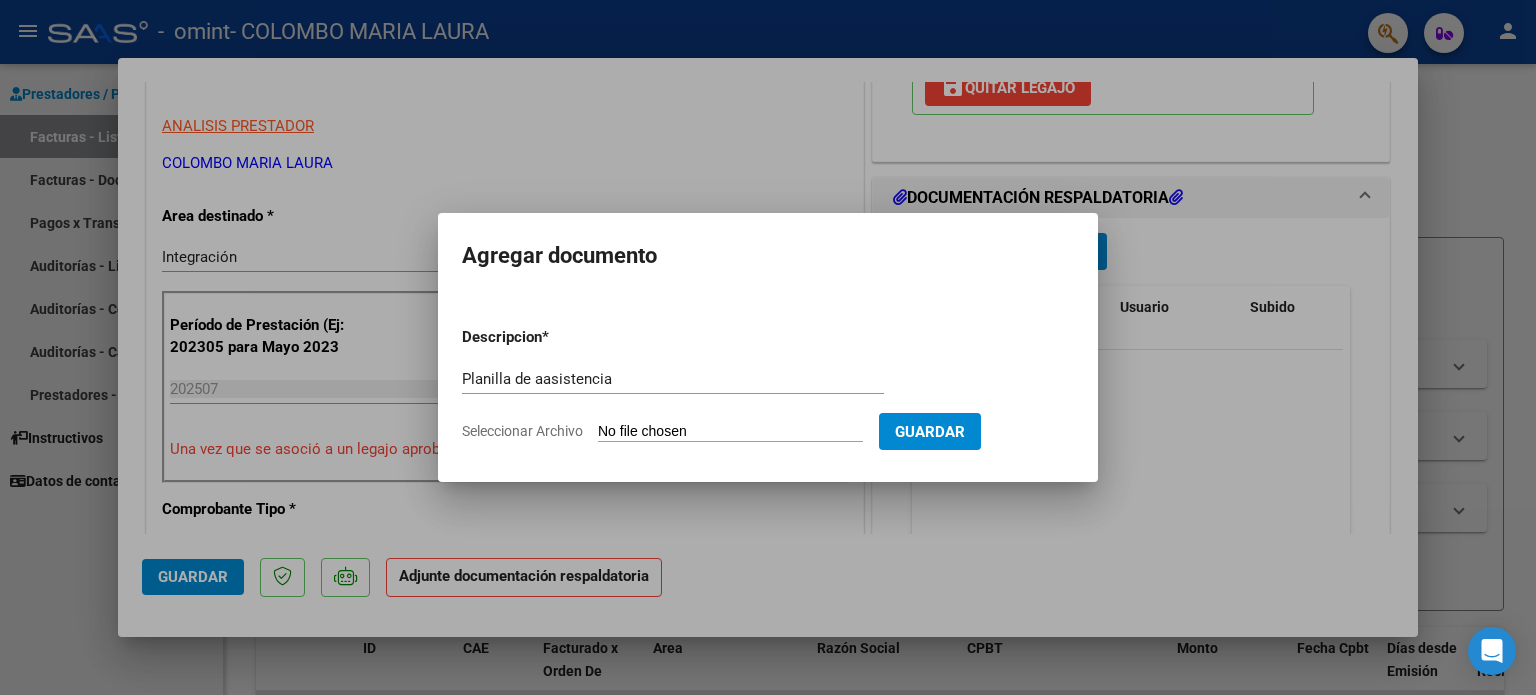 click on "Seleccionar Archivo" 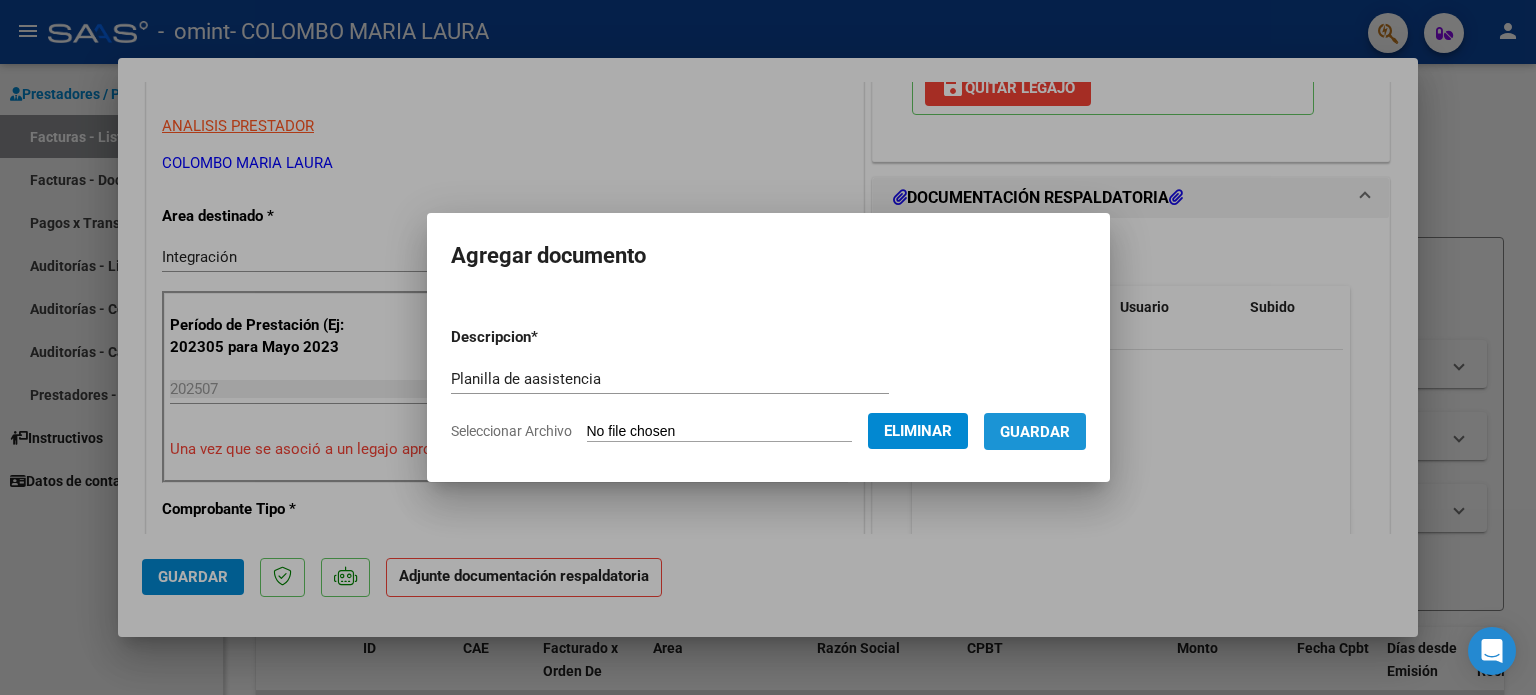 click on "Guardar" at bounding box center [1035, 432] 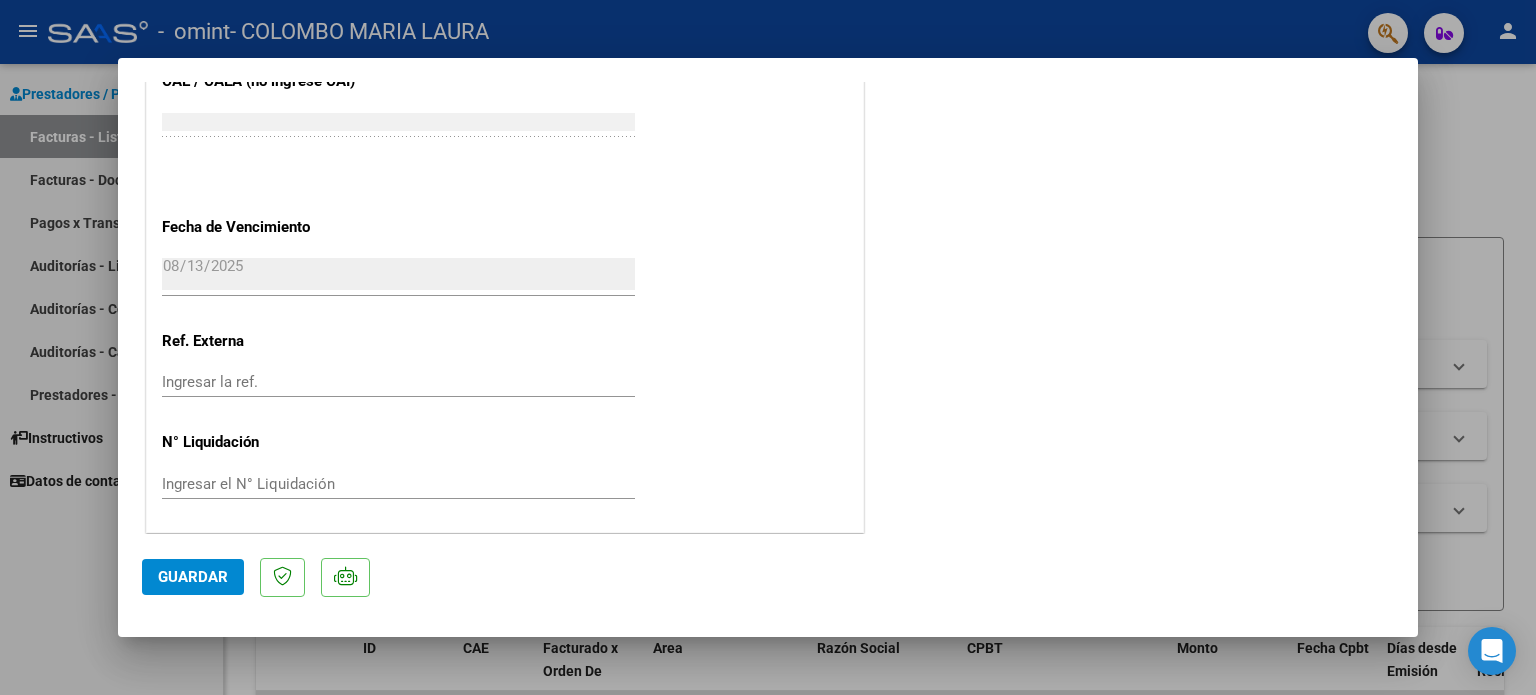 scroll, scrollTop: 1336, scrollLeft: 0, axis: vertical 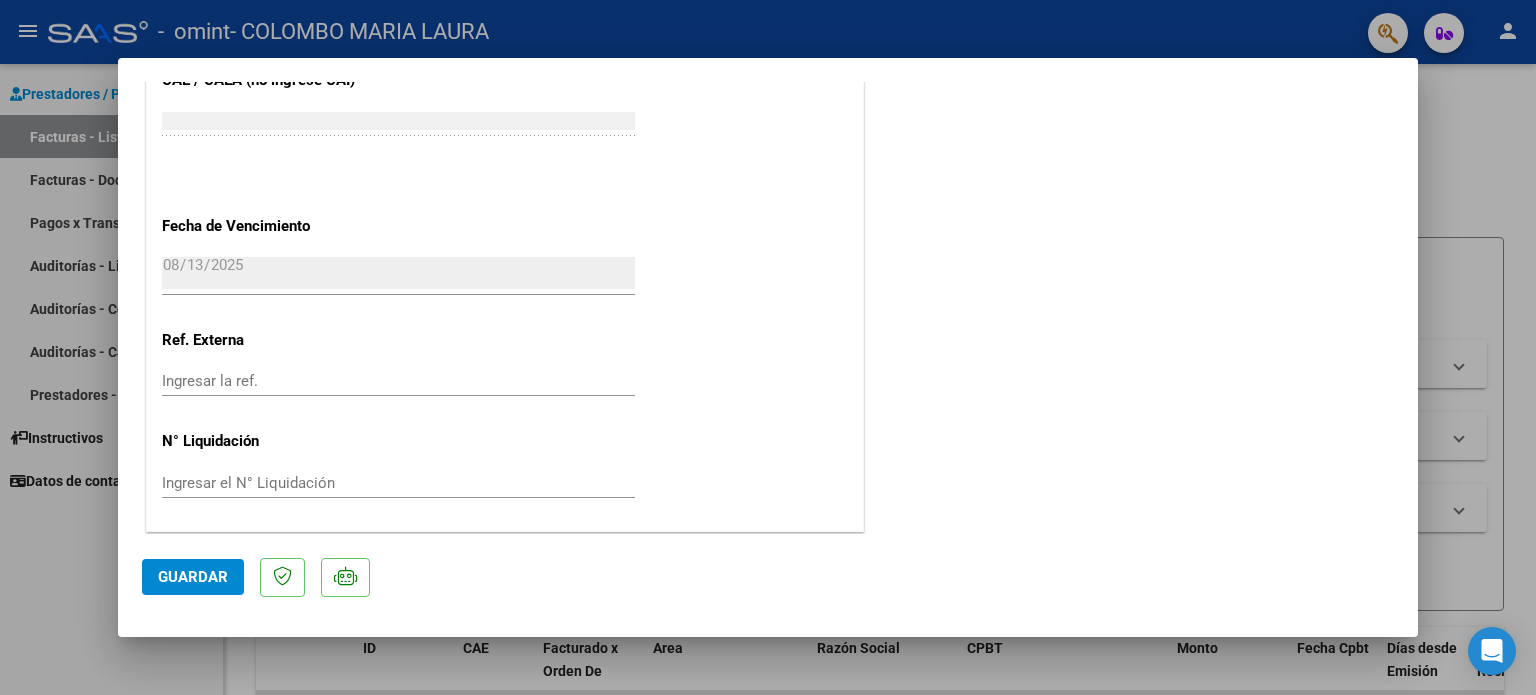 click on "Guardar" 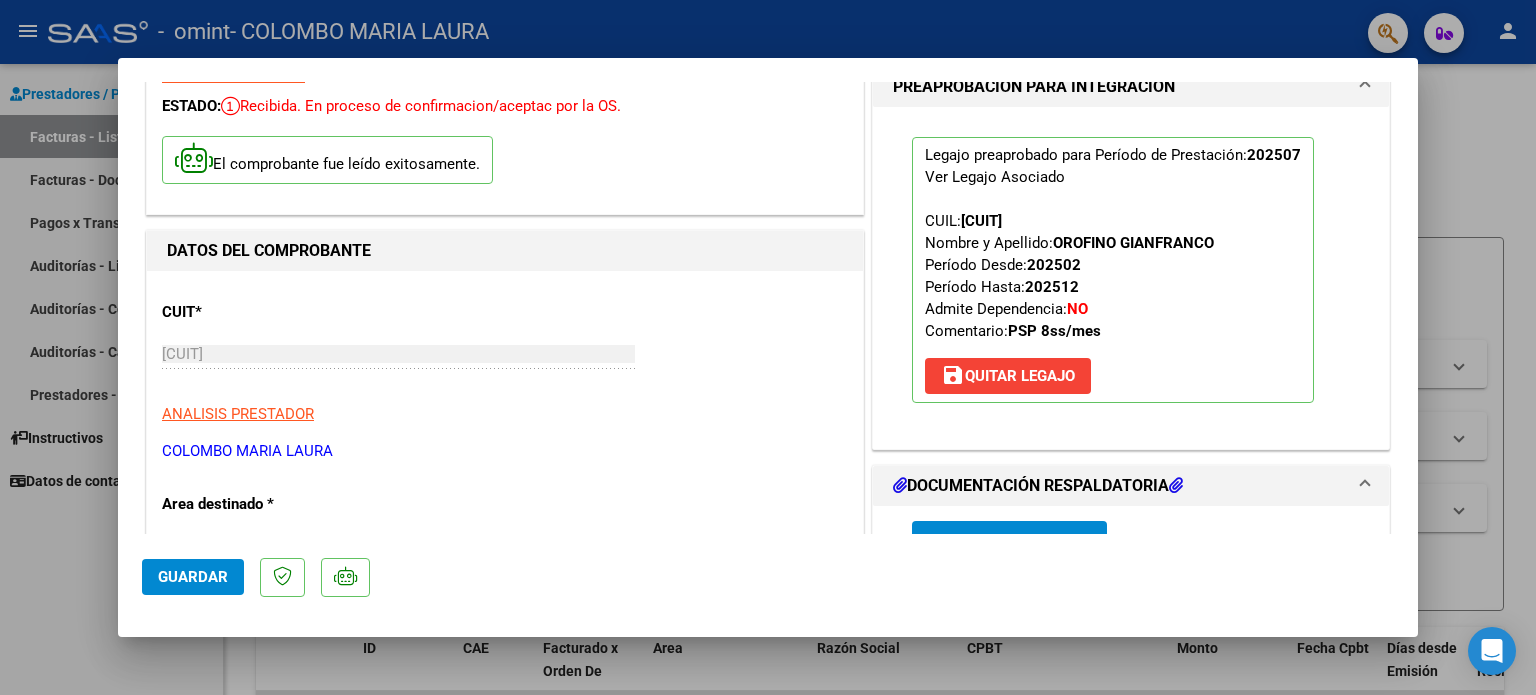 scroll, scrollTop: 0, scrollLeft: 0, axis: both 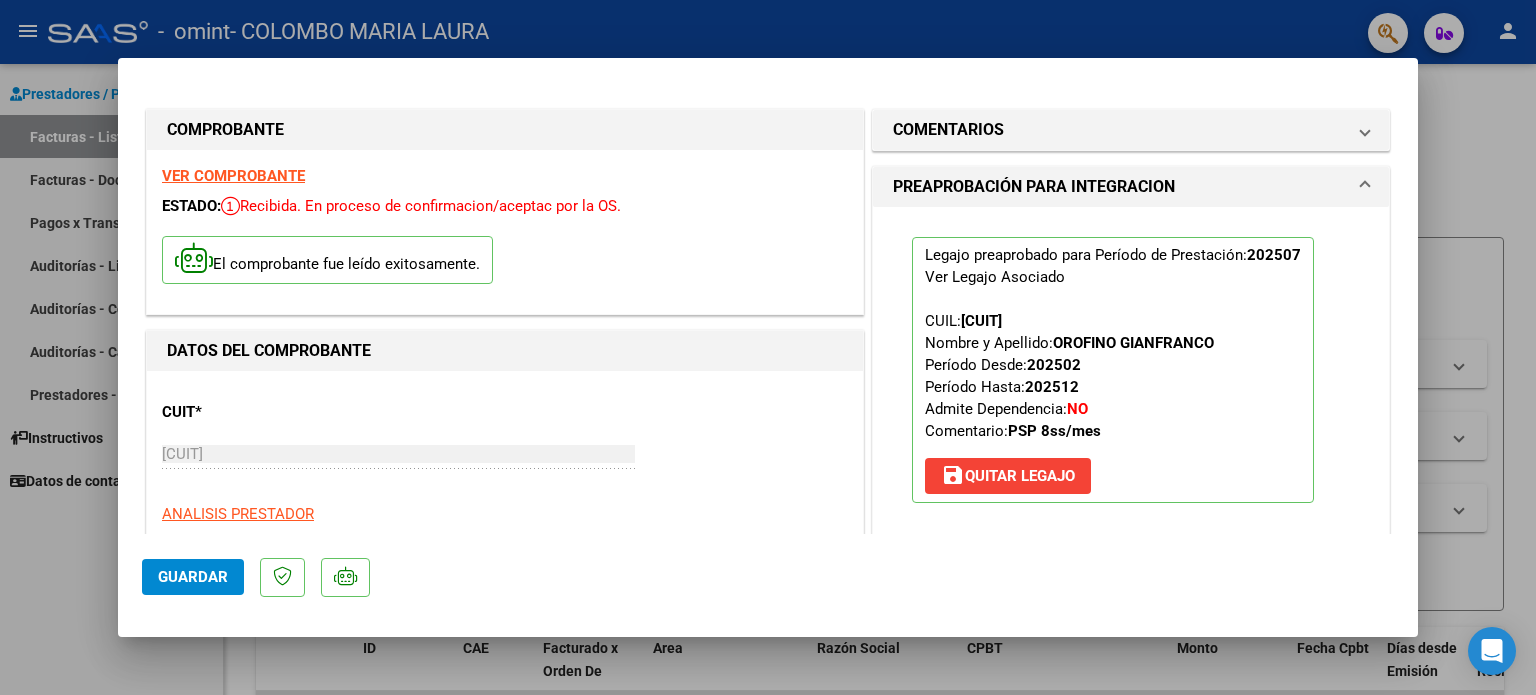 click at bounding box center (768, 347) 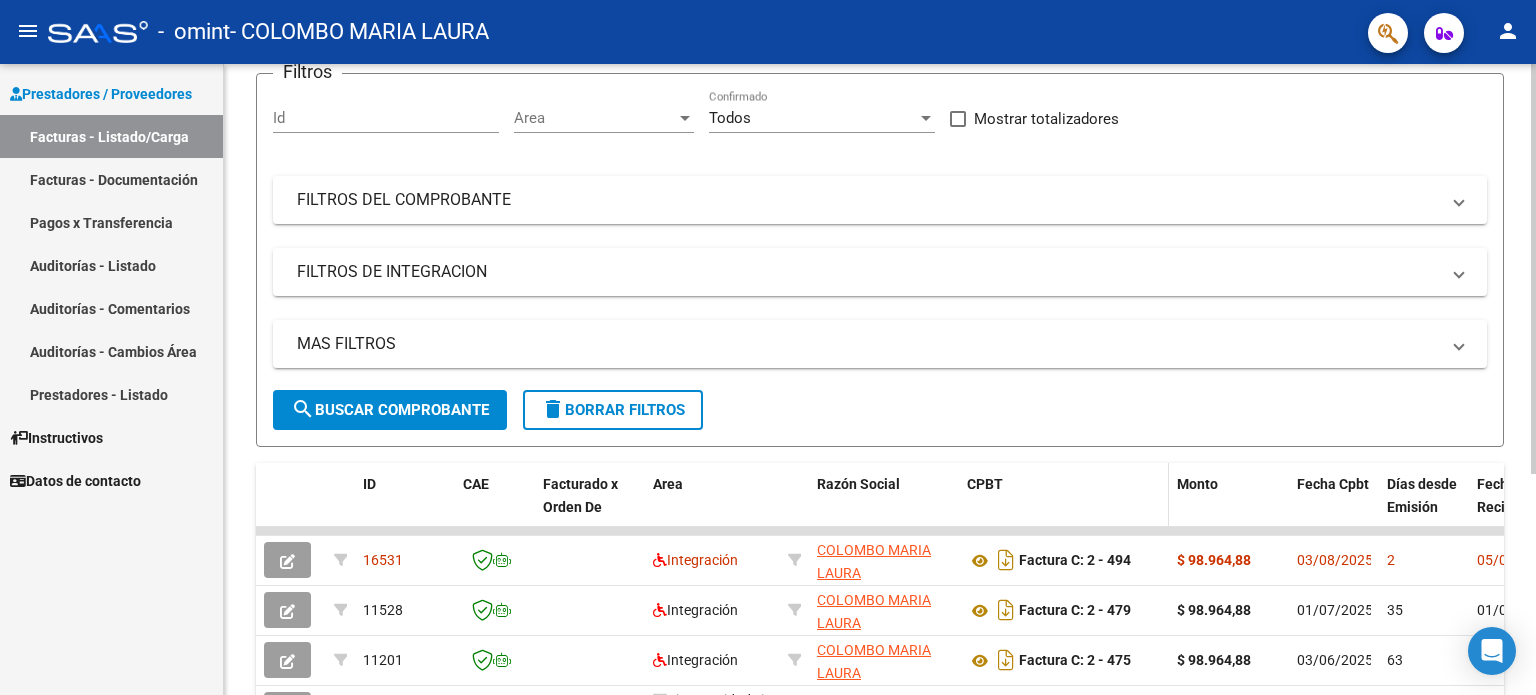 scroll, scrollTop: 338, scrollLeft: 0, axis: vertical 